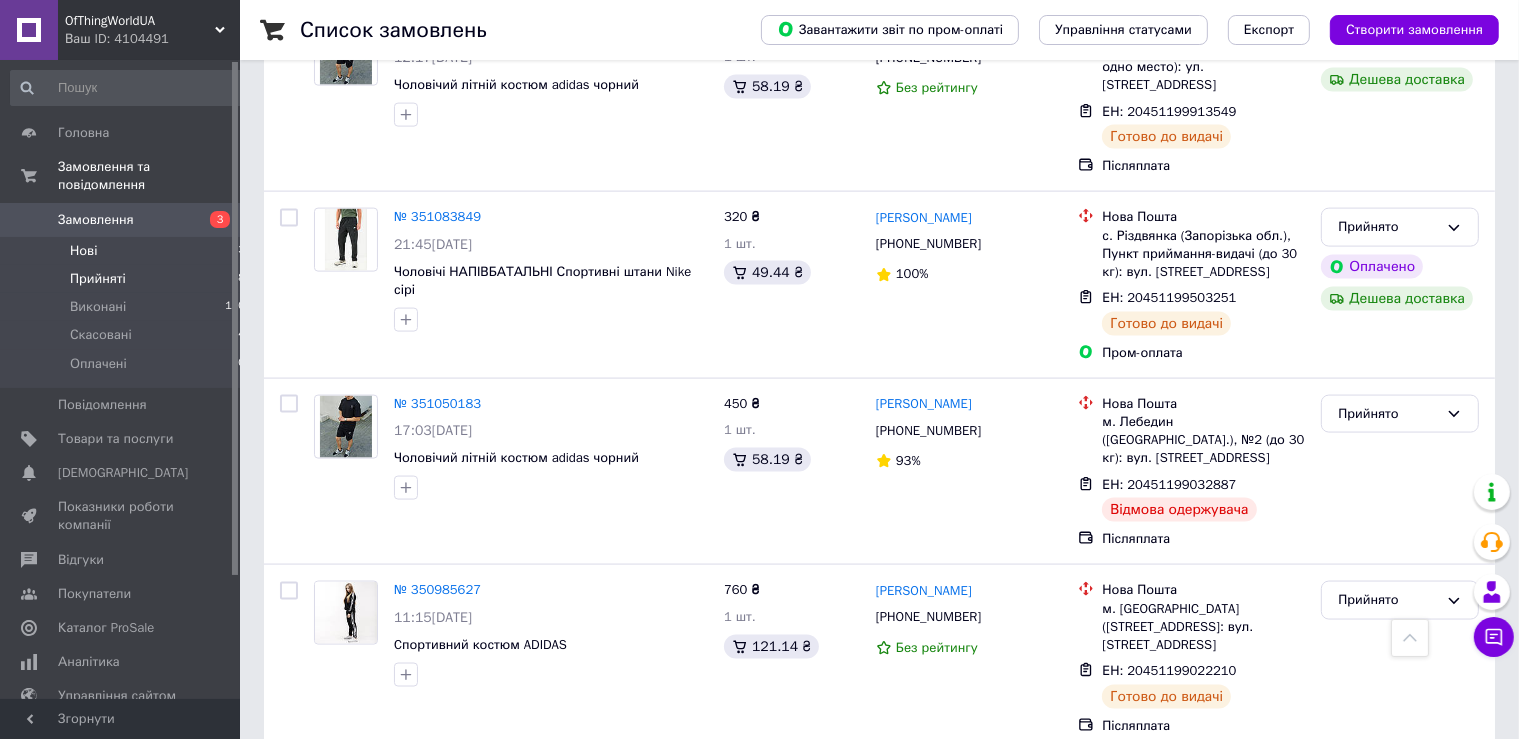 scroll, scrollTop: 2798, scrollLeft: 0, axis: vertical 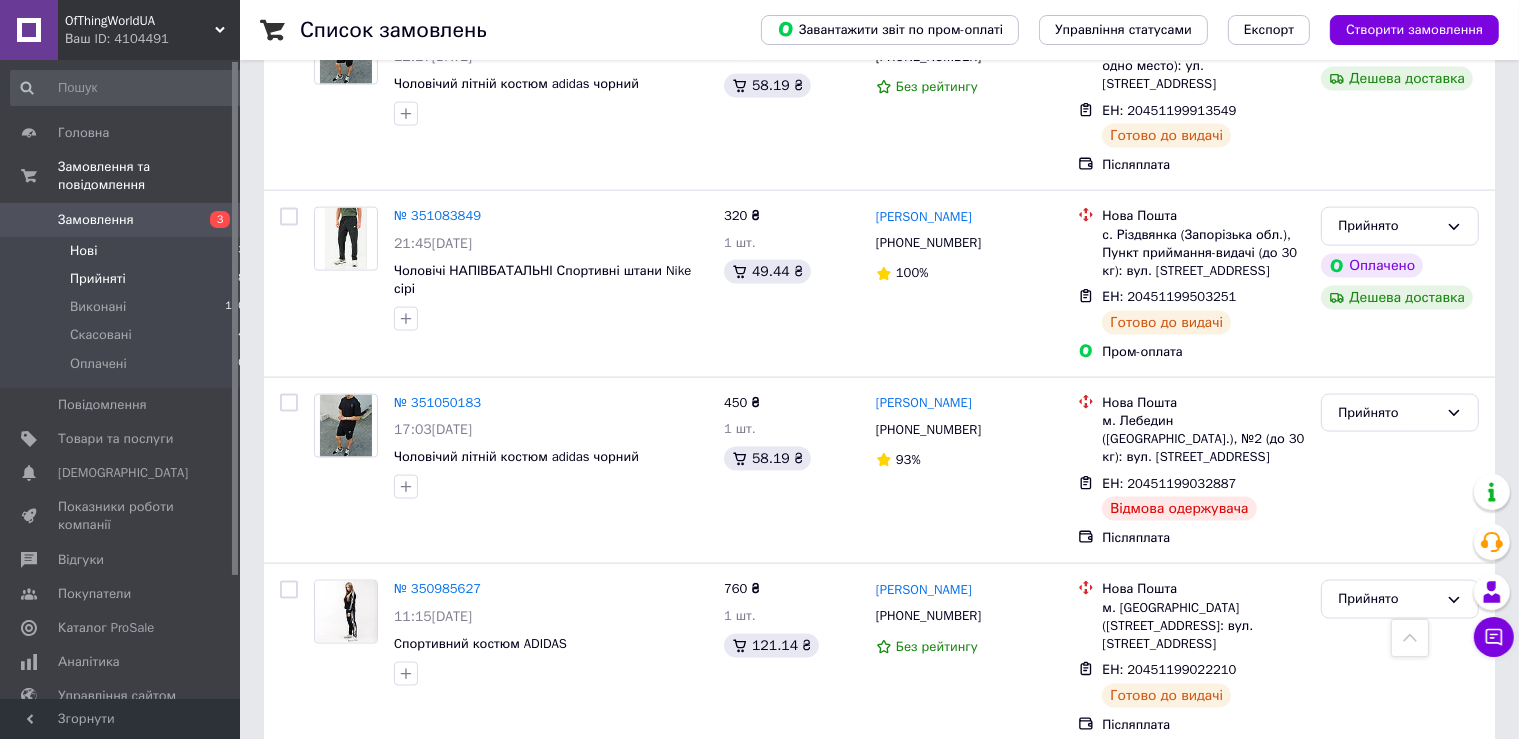 click on "Нові 3" at bounding box center [128, 251] 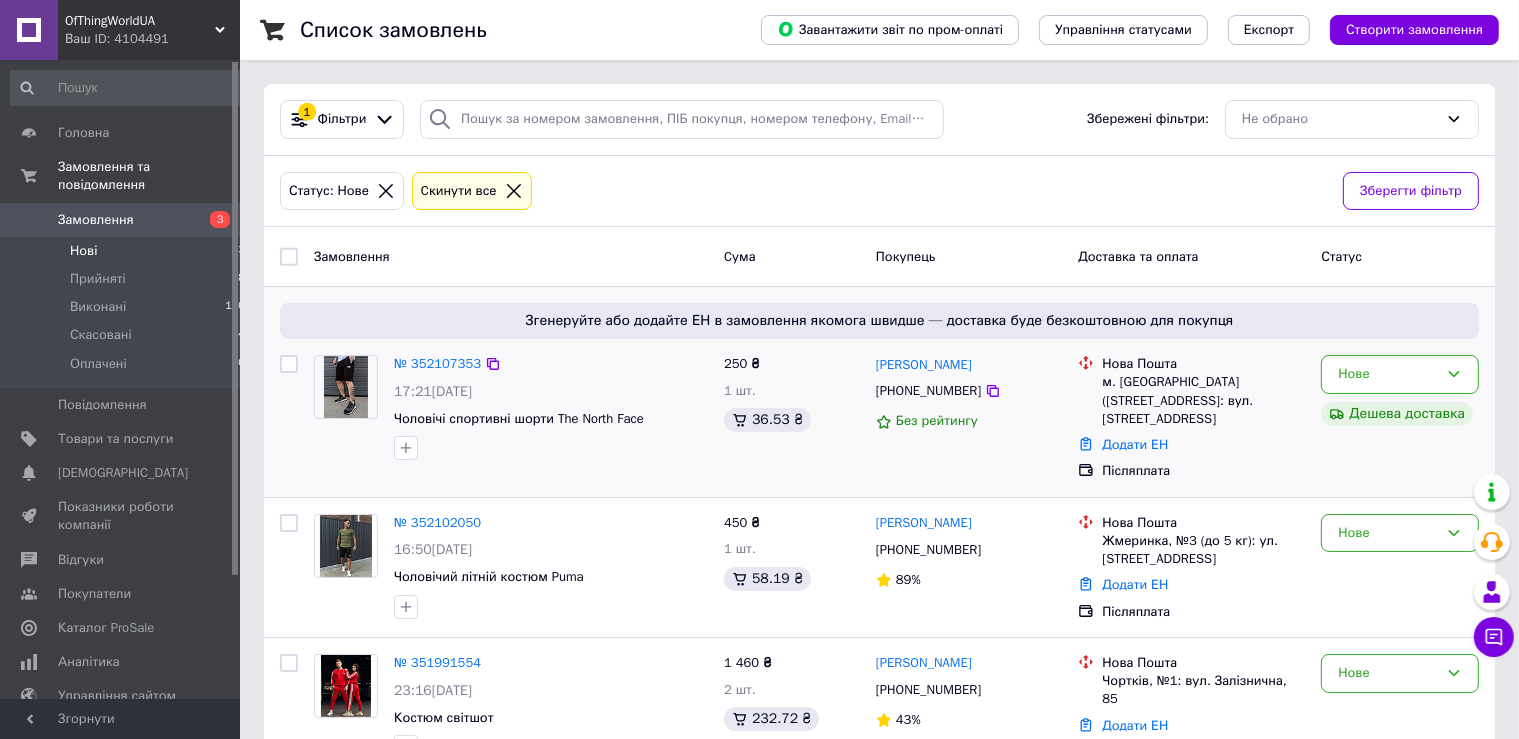 scroll, scrollTop: 210, scrollLeft: 0, axis: vertical 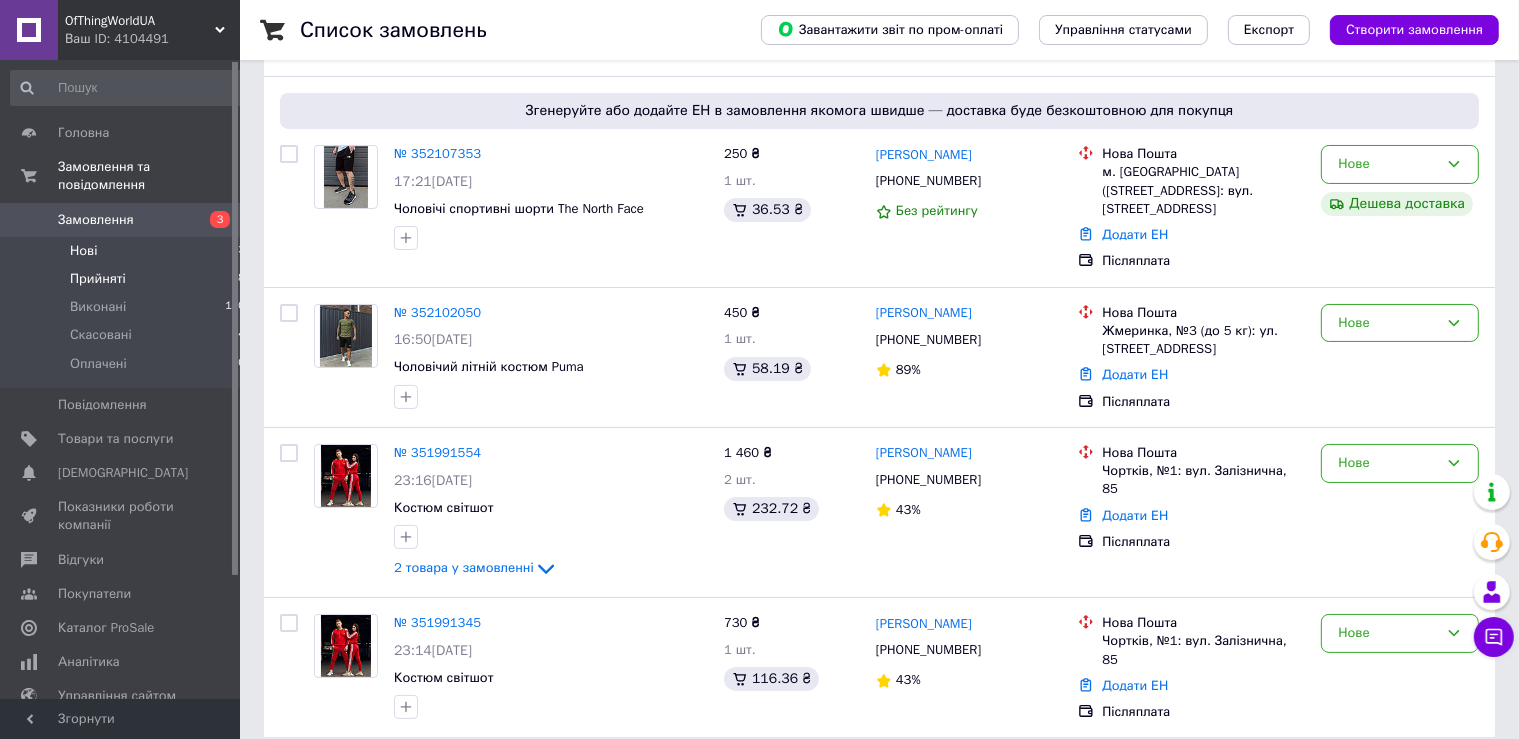 click on "Прийняті 18" at bounding box center (128, 279) 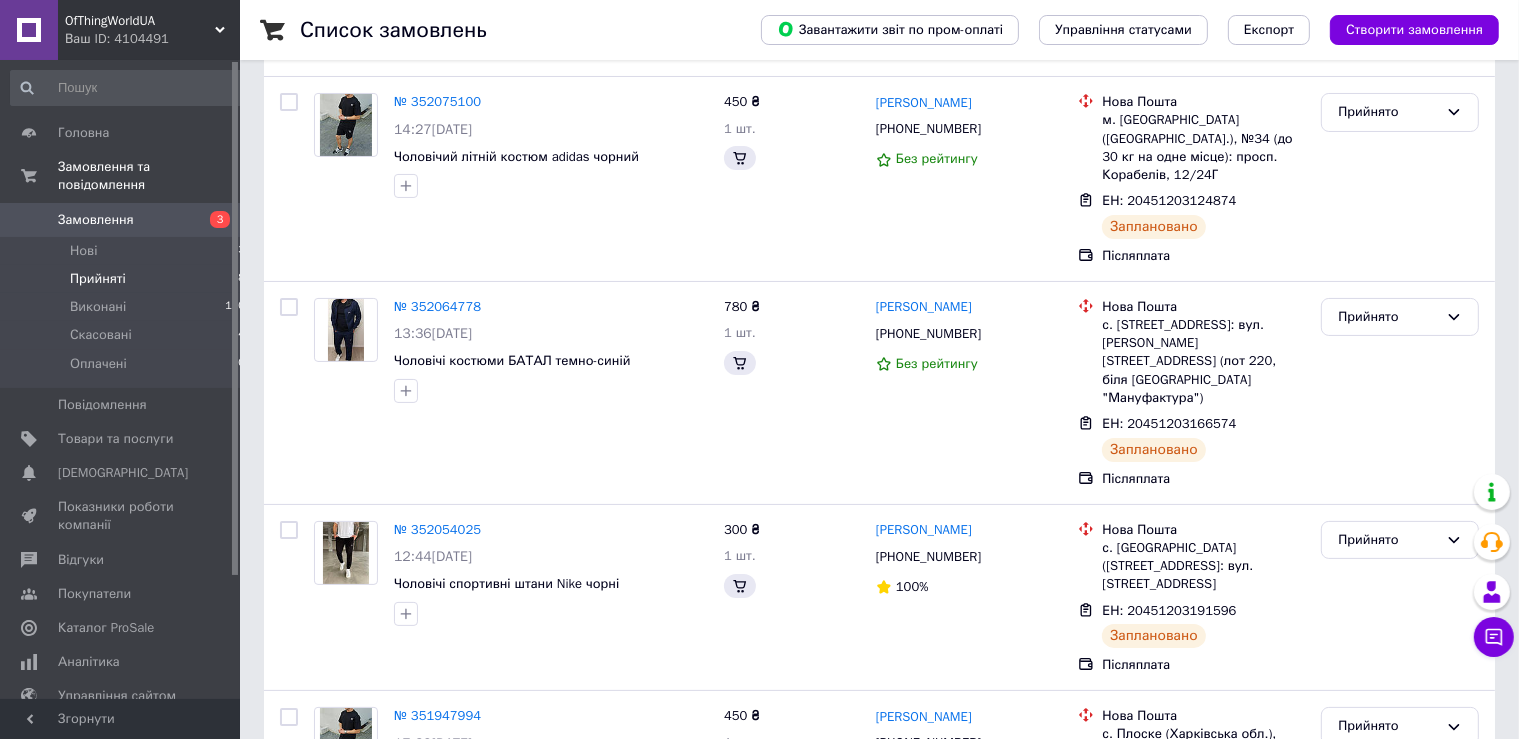 scroll, scrollTop: 0, scrollLeft: 0, axis: both 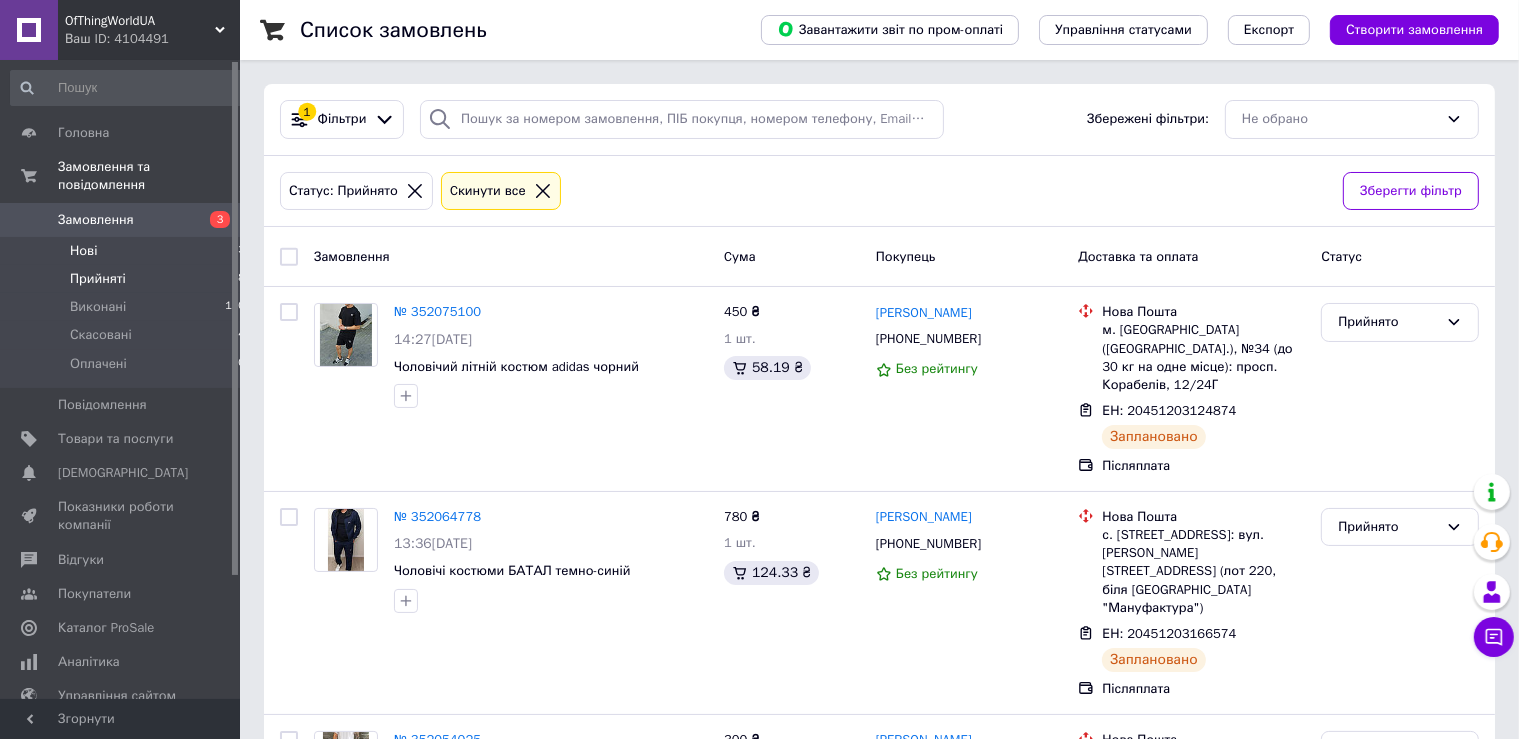 click on "Нові 3" at bounding box center (128, 251) 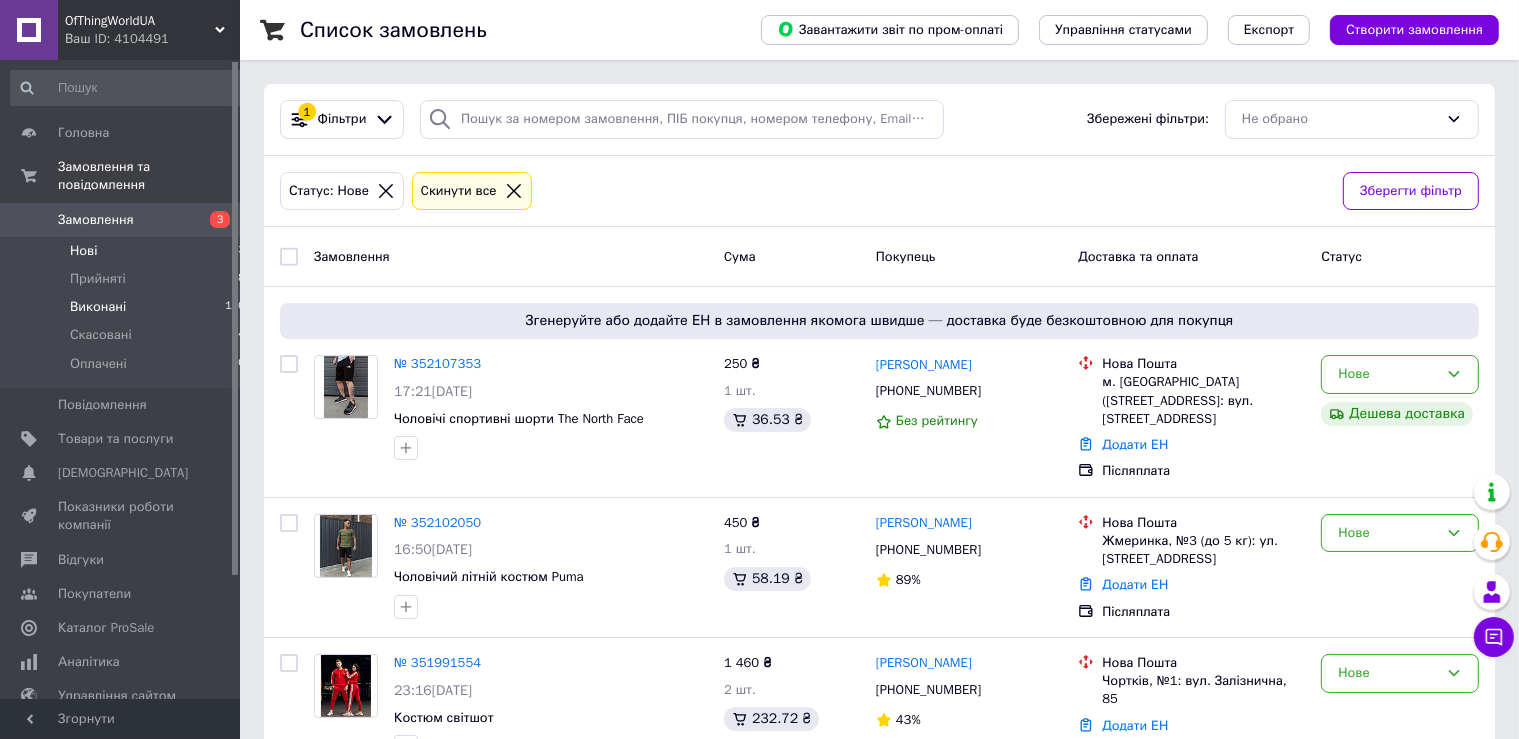 click on "Виконані" at bounding box center [98, 307] 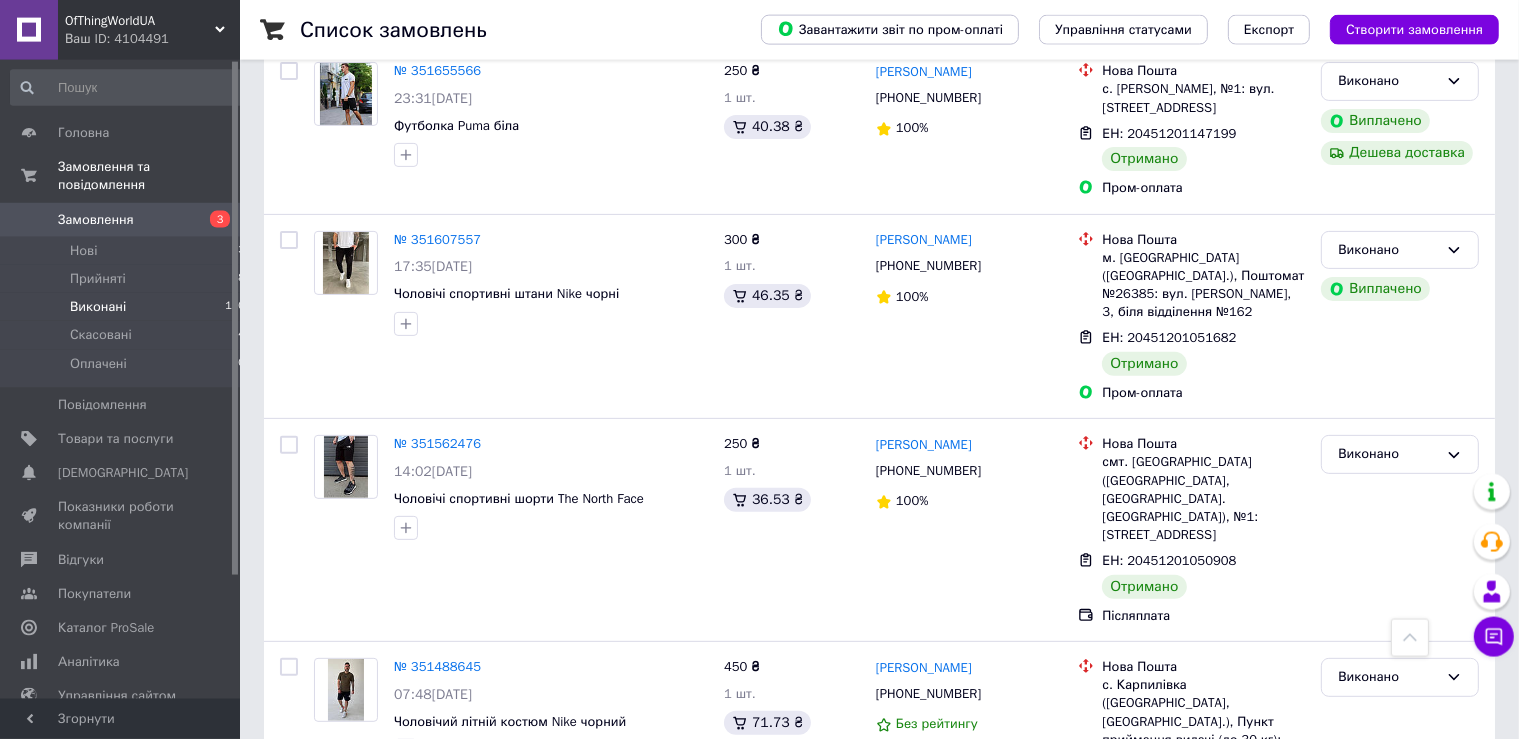 scroll, scrollTop: 633, scrollLeft: 0, axis: vertical 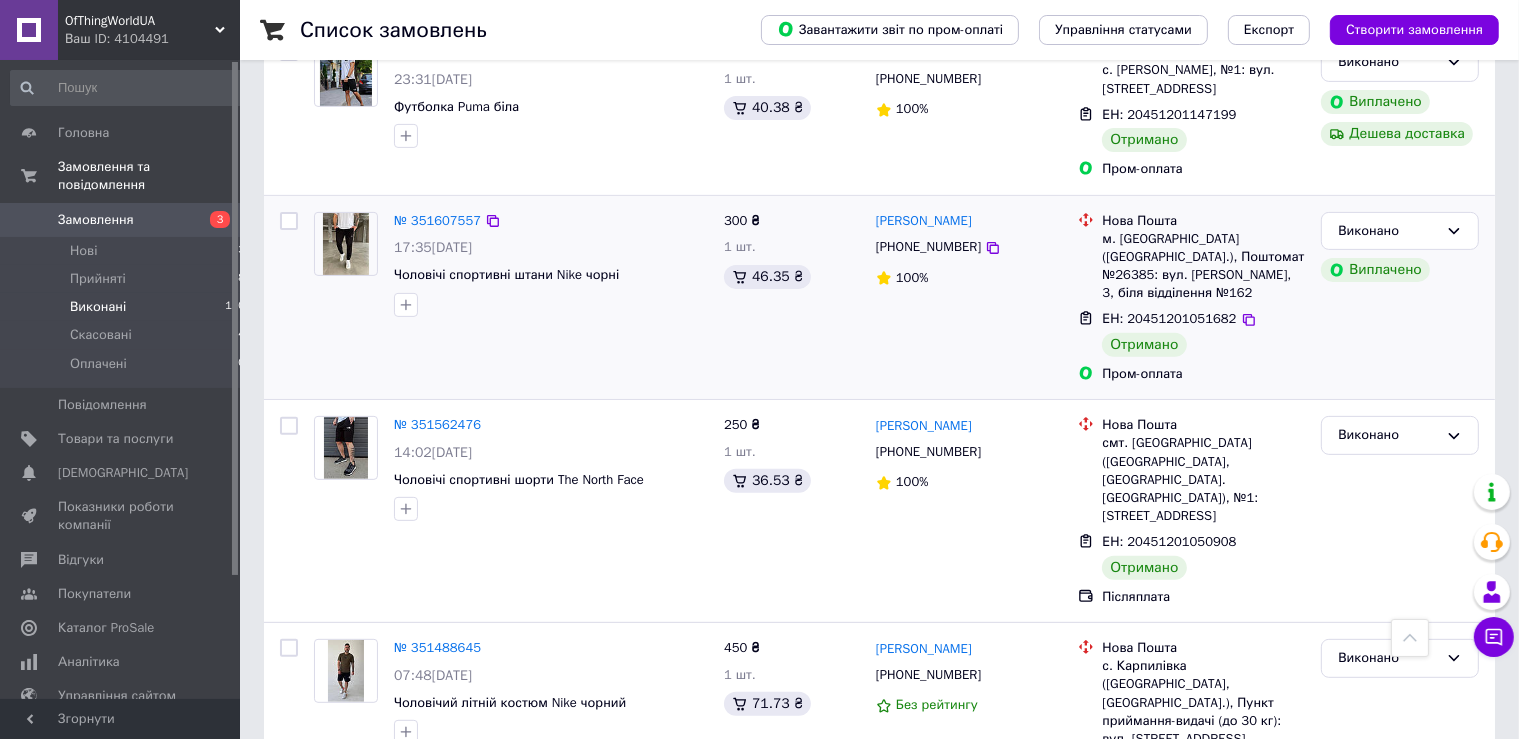 click at bounding box center [346, 244] 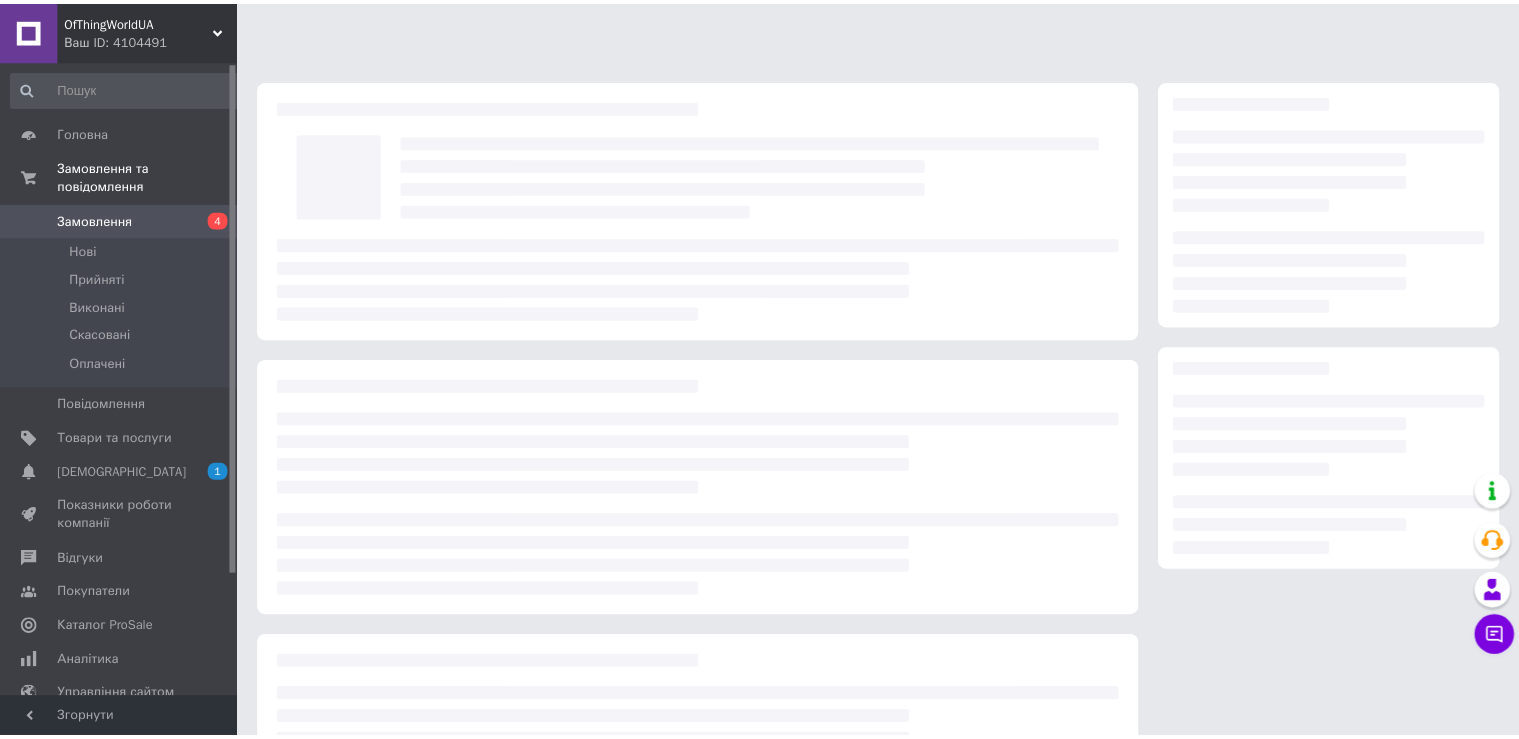 scroll, scrollTop: 0, scrollLeft: 0, axis: both 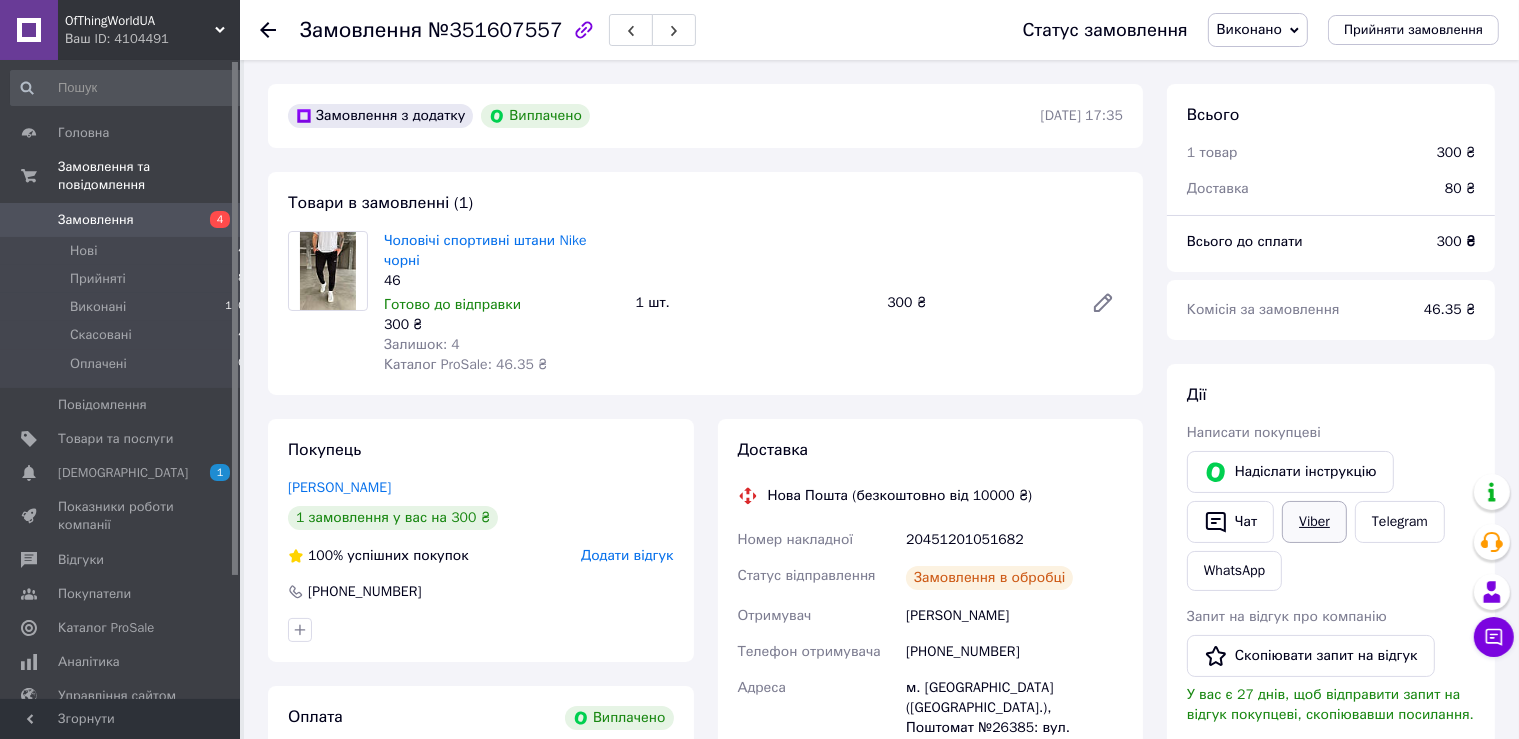 click on "Viber" at bounding box center (1314, 522) 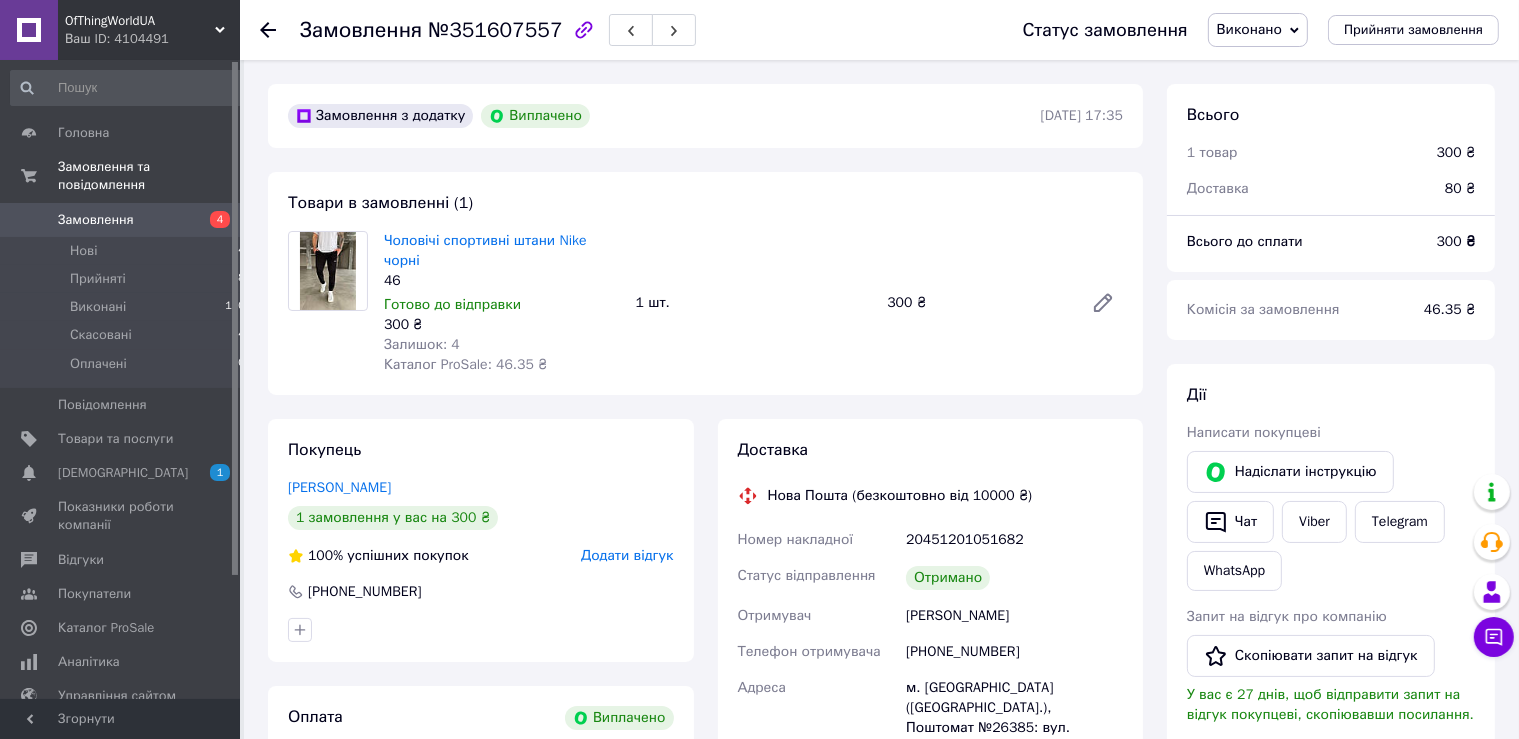 click on "Замовлення №351607557 Статус замовлення Виконано Прийнято Скасовано Оплачено Прийняти замовлення Замовлення з додатку Виплачено 07.07.2025 | 17:35 Товари в замовленні (1) Чоловічі спортивні штани Nike чорні 46 Готово до відправки 300 ₴ Залишок: 4 Каталог ProSale: 46.35 ₴  1 шт. 300 ₴ Покупець Шинкарьов Денис 1 замовлення у вас на 300 ₴ 100%   успішних покупок Додати відгук +380675803868 Оплата Виплачено Пром-оплата Кошти зараховані на розрахунковий рахунок [FC_Acquiring] Prom marketplace ФОП Магеррамов Азер Алескер Огли (Активирован) Доставка Нова Пошта (безкоштовно від 10000 ₴) Номер накладної 20451201051682 <" at bounding box center [881, 832] 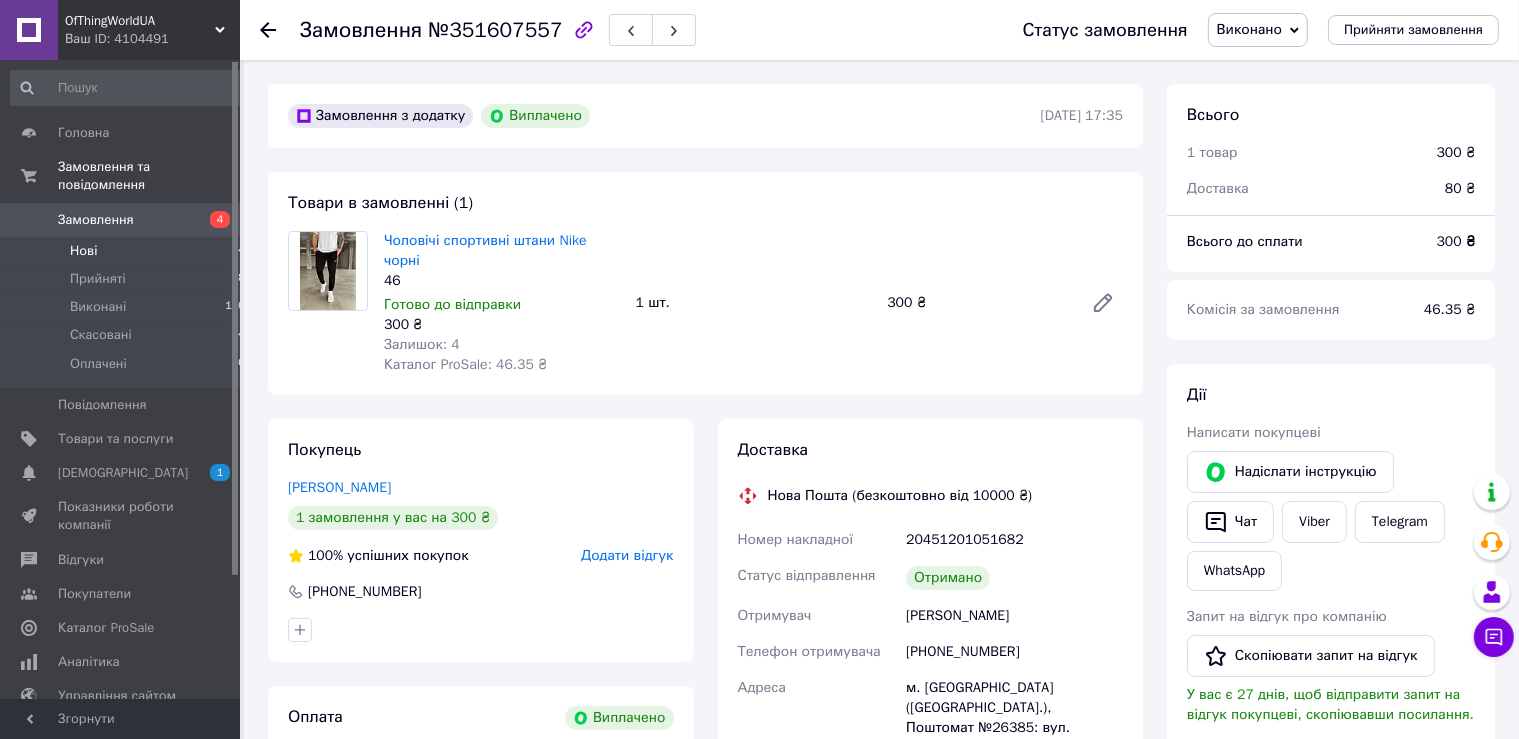 click on "Нові" at bounding box center (83, 251) 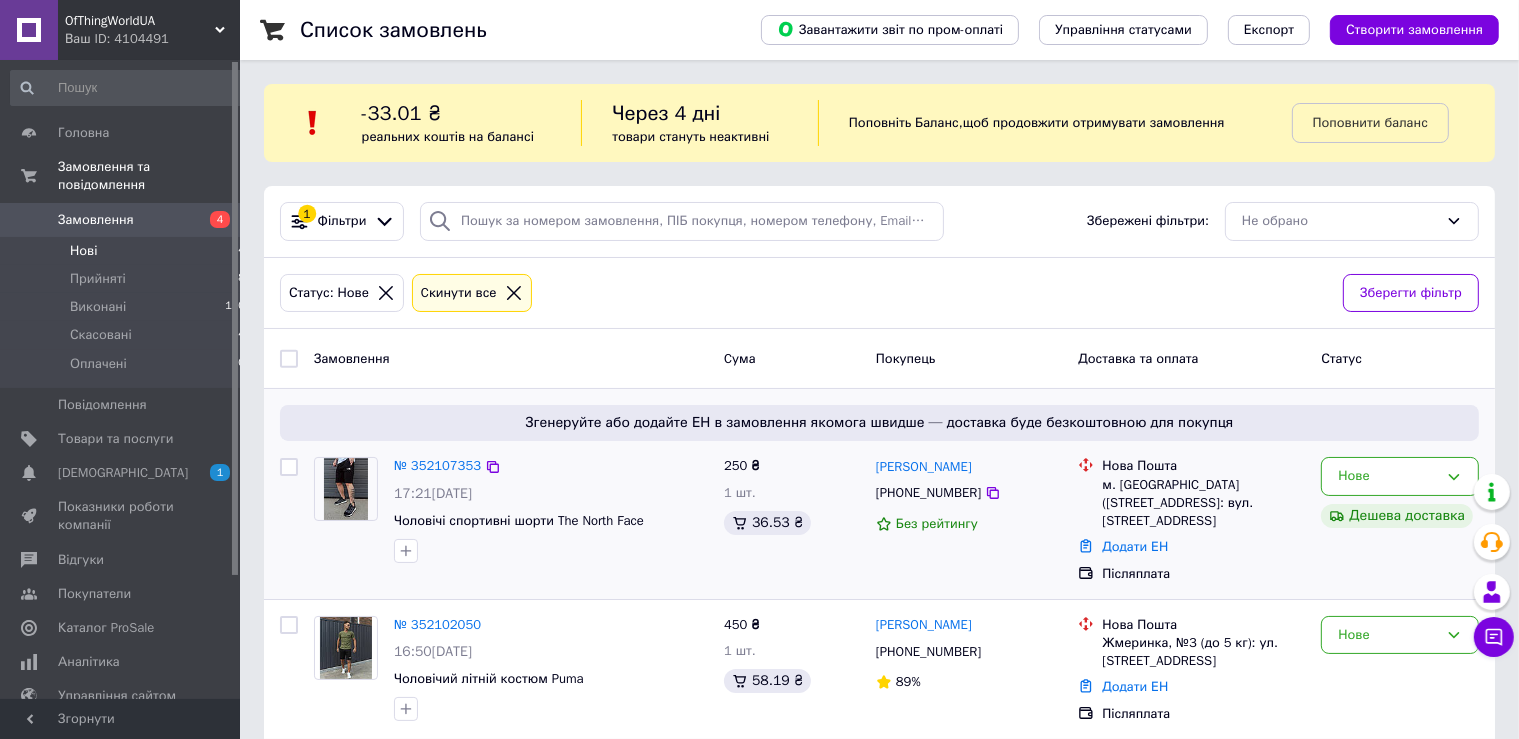 click at bounding box center (345, 489) 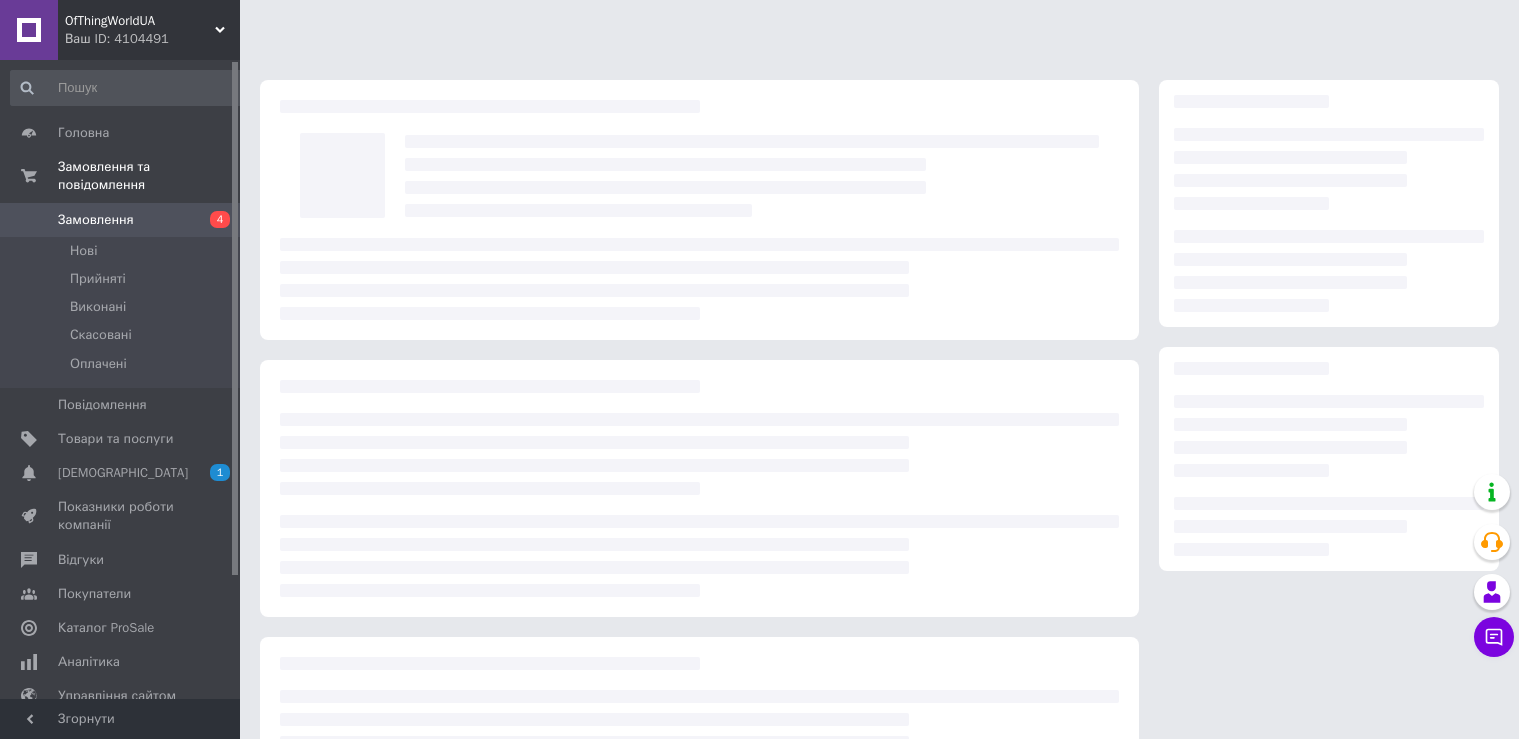 scroll, scrollTop: 0, scrollLeft: 0, axis: both 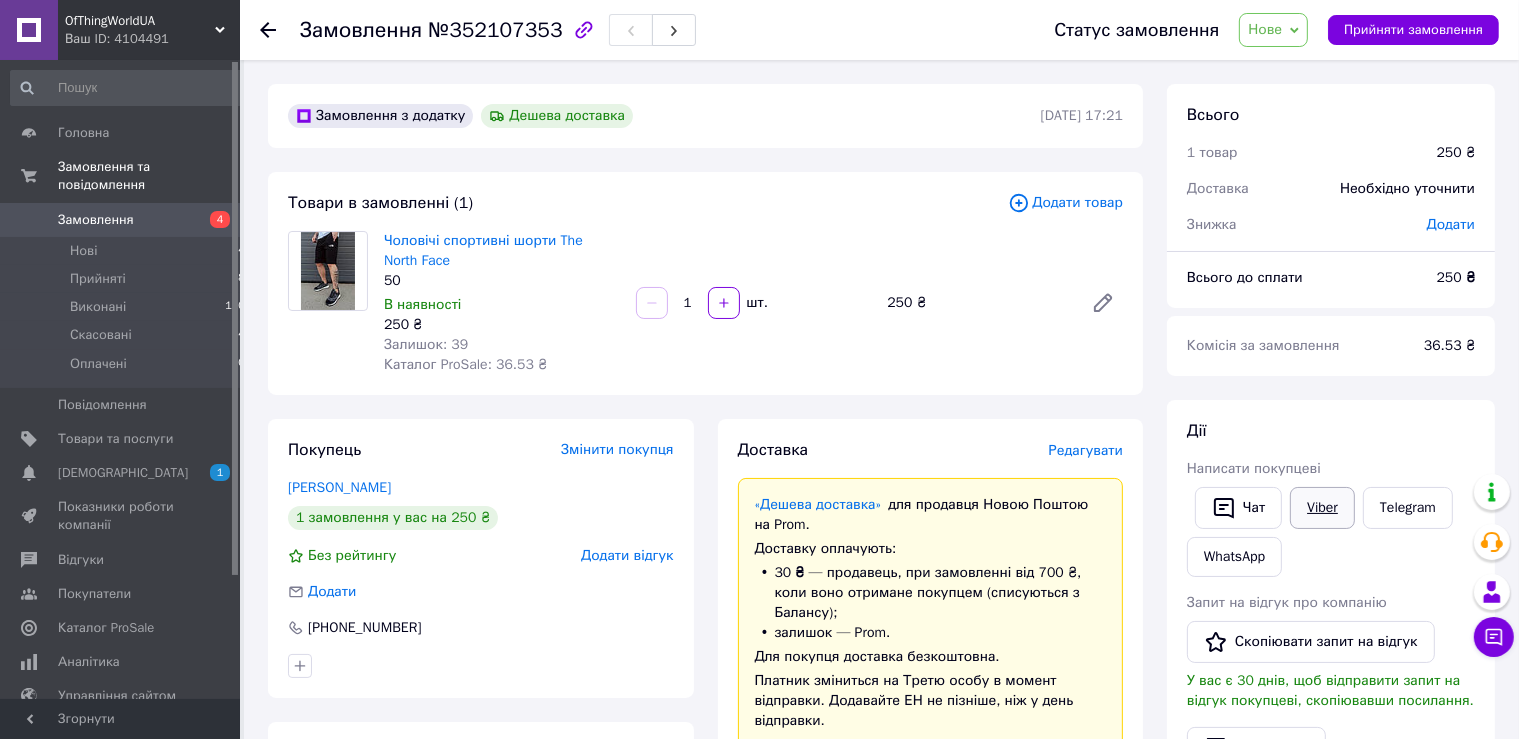 click on "Viber" at bounding box center (1322, 508) 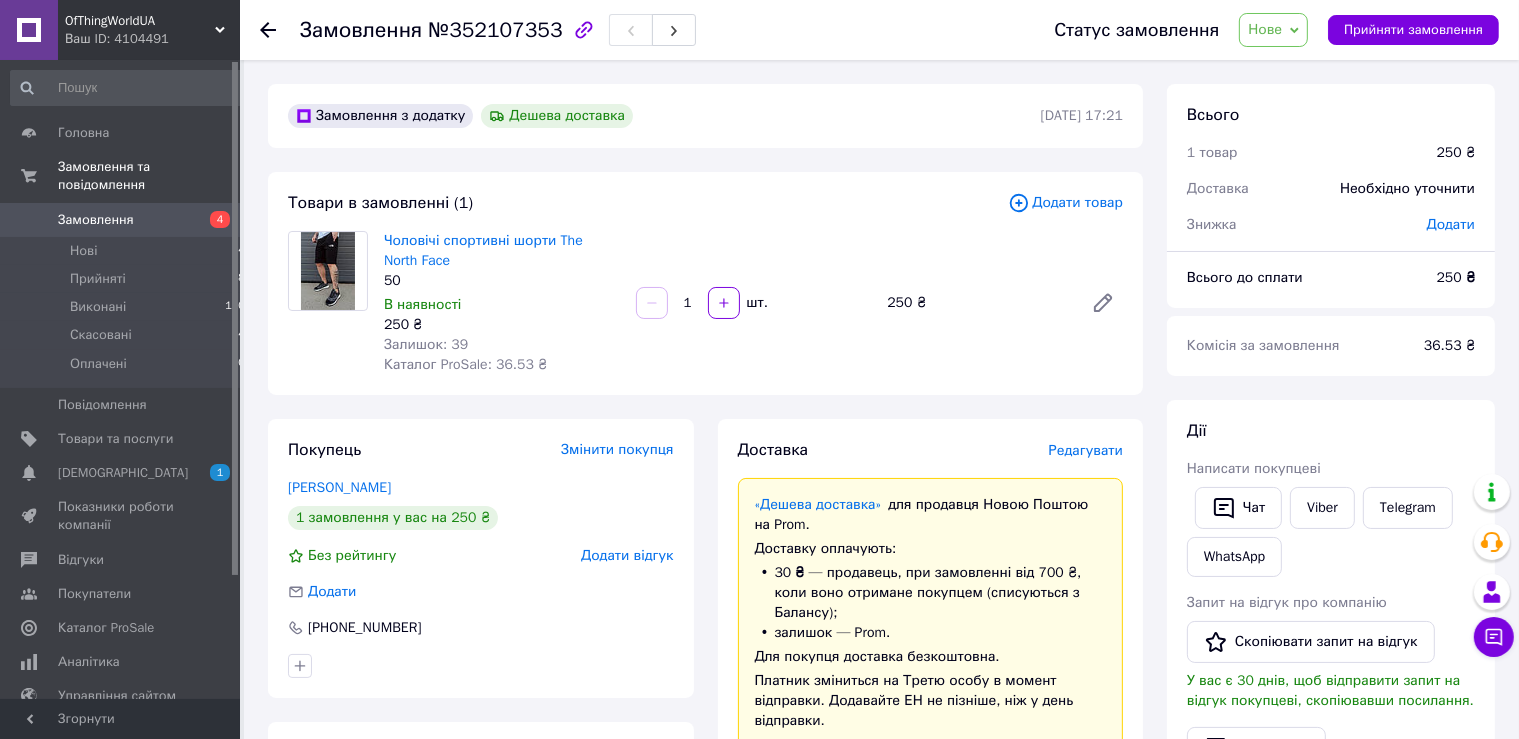click on "Замовлення №352107353 Статус замовлення Нове Прийнято Виконано Скасовано Оплачено Прийняти замовлення Замовлення з додатку Дешева доставка 10.07.2025 | 17:21 Товари в замовленні (1) Додати товар Чоловічі спортивні шорти The North Face 50 В наявності 250 ₴ Залишок: 39 Каталог ProSale: 36.53 ₴  1   шт. 250 ₴ Покупець Змінити покупця Безеда Давид 1 замовлення у вас на 250 ₴ Без рейтингу   Додати відгук Додати +380509967101 Оплата Післяплата Доставка Редагувати «Дешева доставка»   для продавця Новою Поштою на Prom. Доставку оплачують: 30 ₴   — продавець залишок — Prom. Отримувач Безеда Давид 10.07.2025" at bounding box center [881, 816] 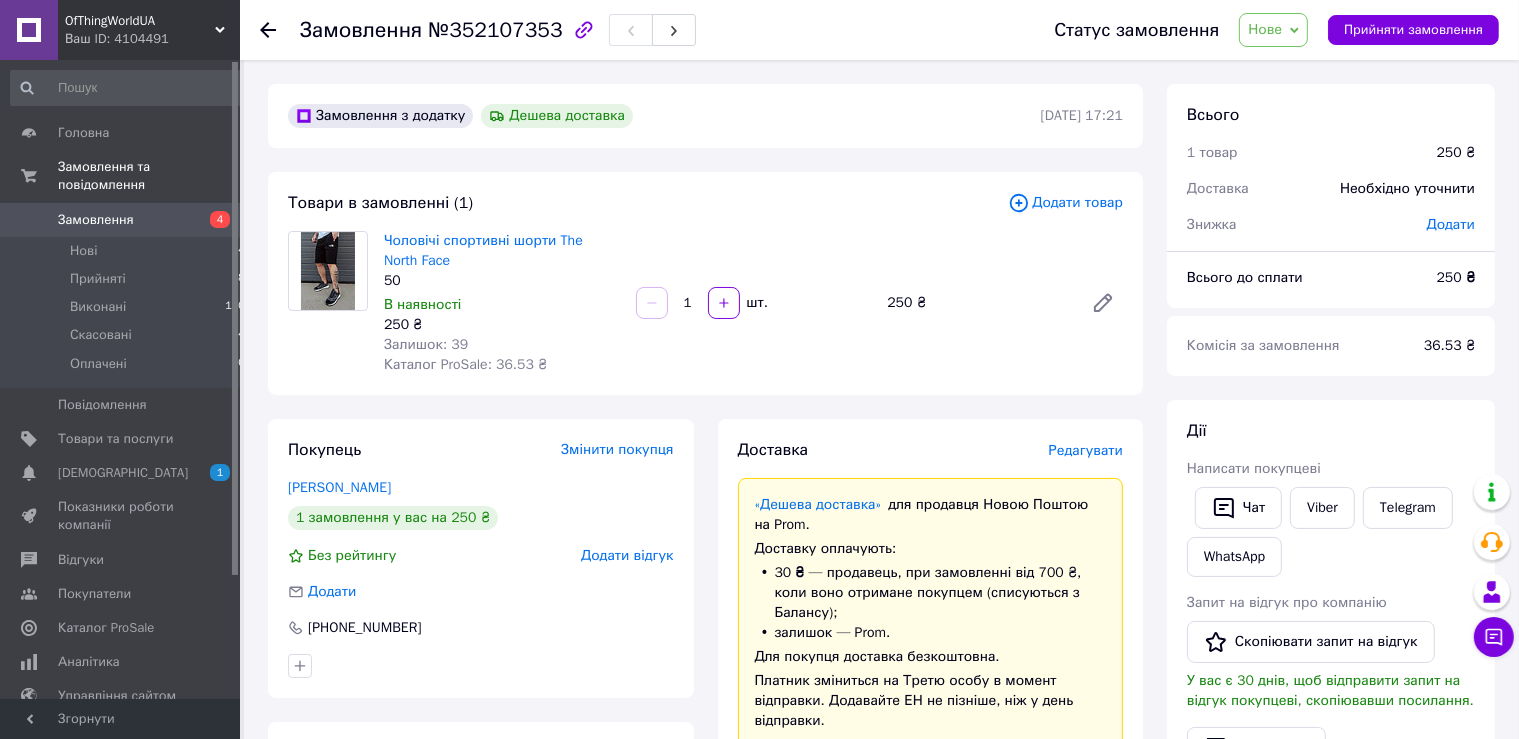 click on "Покупець Змінити покупця Безеда Давид 1 замовлення у вас на 250 ₴ Без рейтингу   Додати відгук Додати +380509967101 Оплата Післяплата" at bounding box center (481, 912) 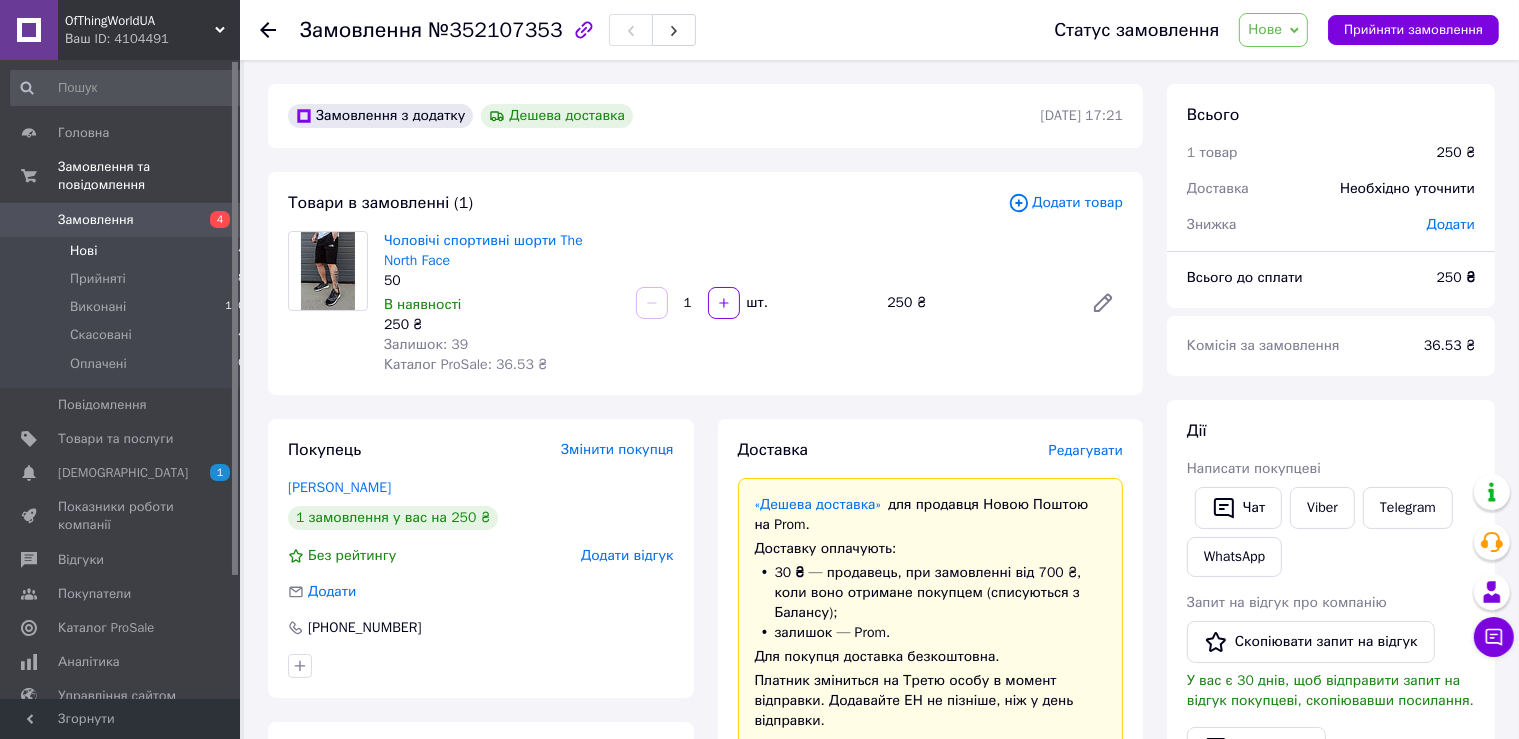 click on "Нові 4" at bounding box center (128, 251) 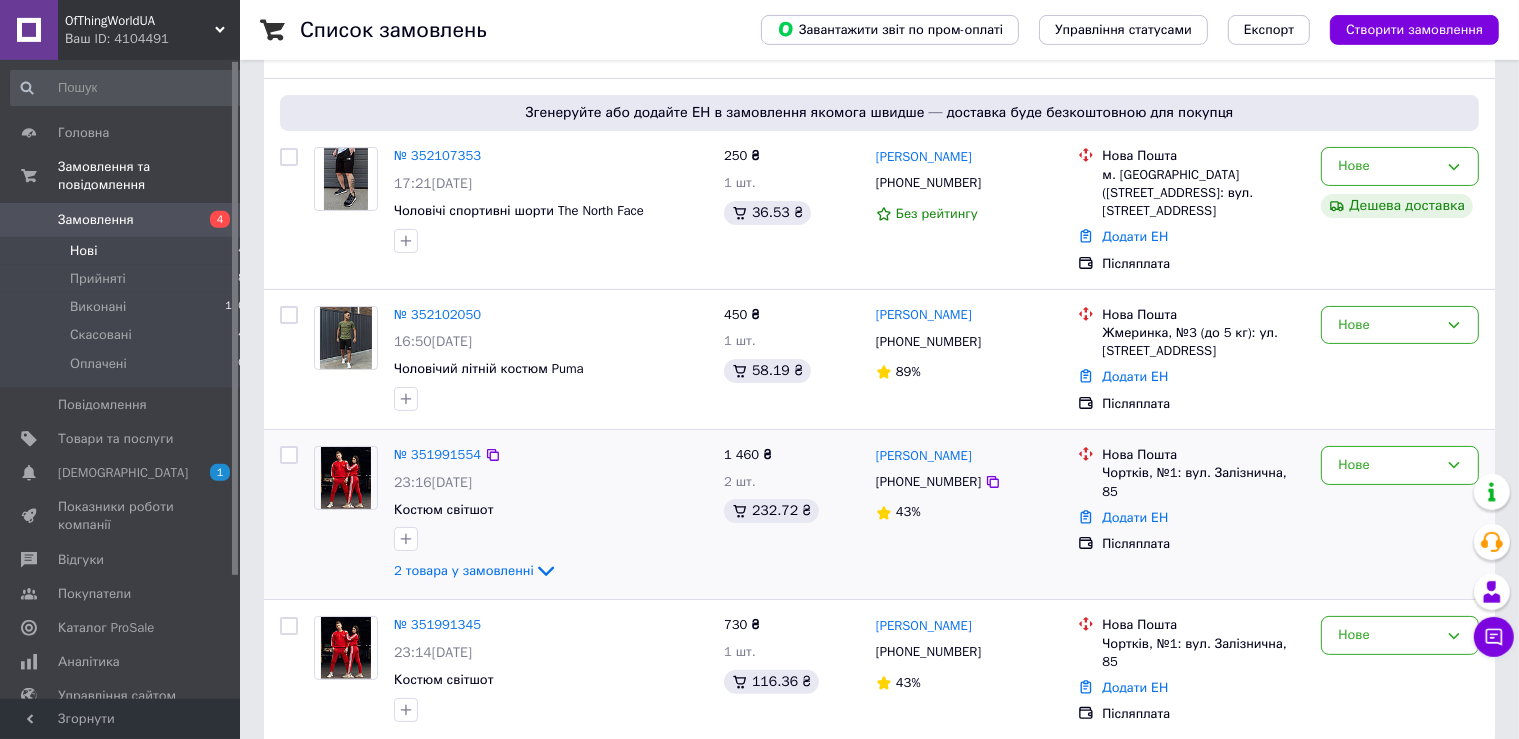 scroll, scrollTop: 312, scrollLeft: 0, axis: vertical 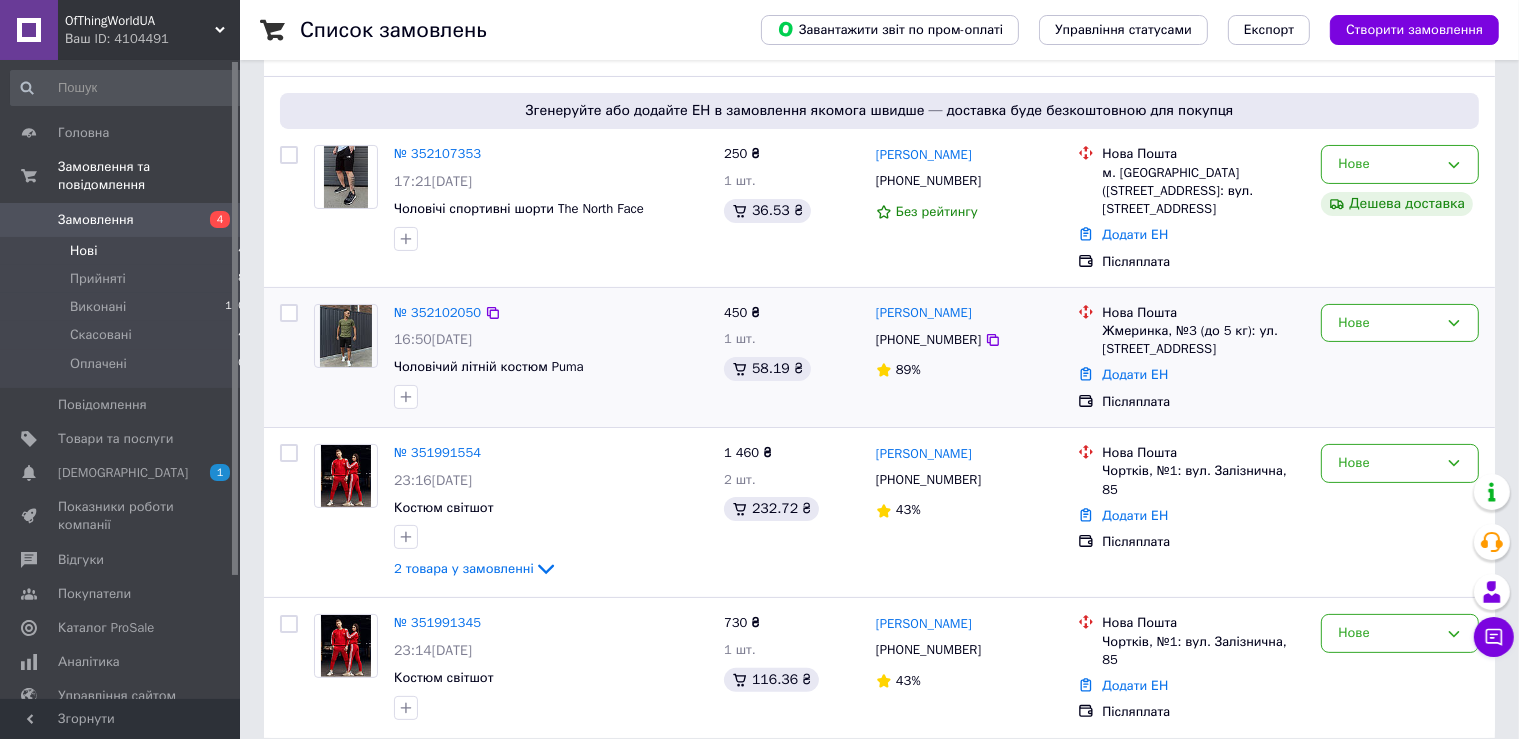 click at bounding box center [346, 336] 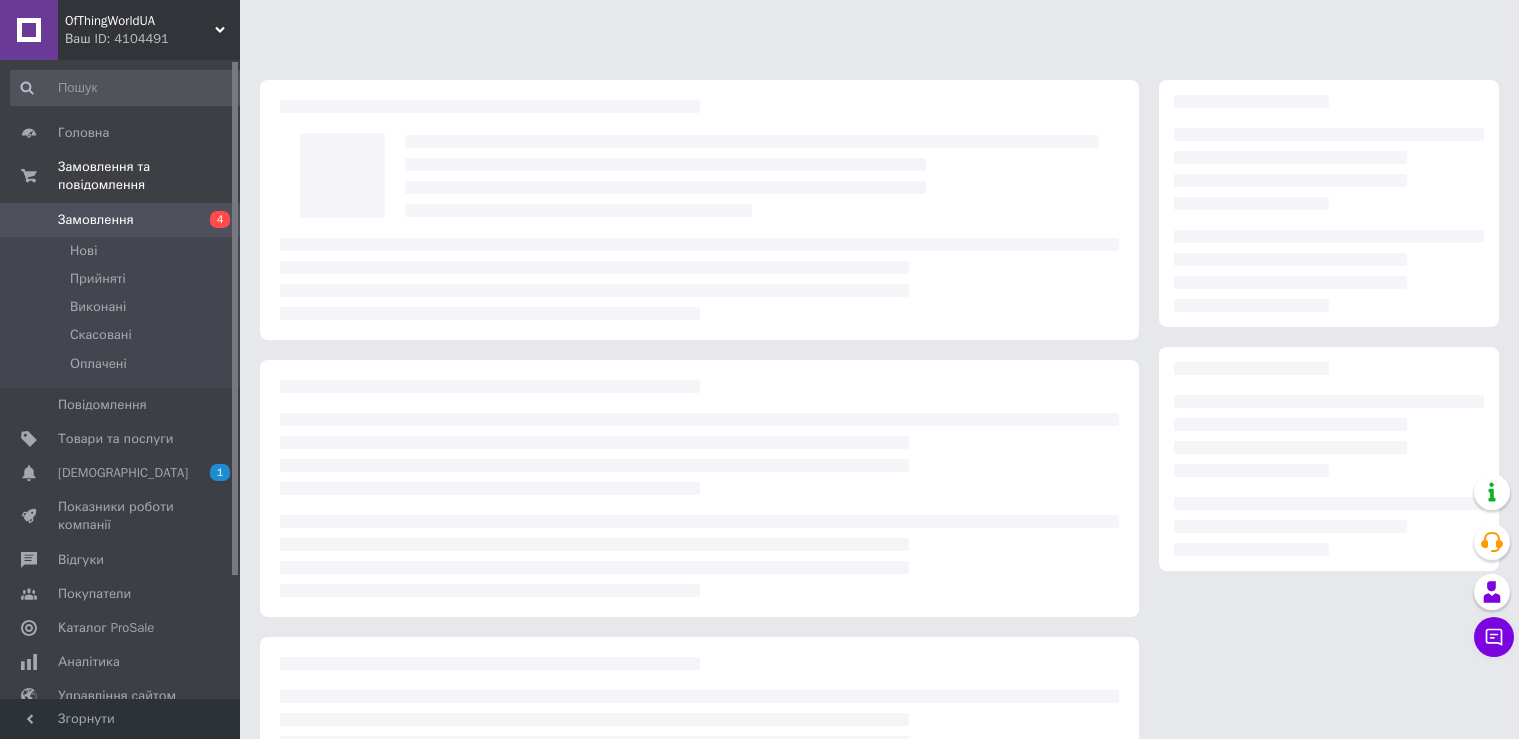 scroll, scrollTop: 0, scrollLeft: 0, axis: both 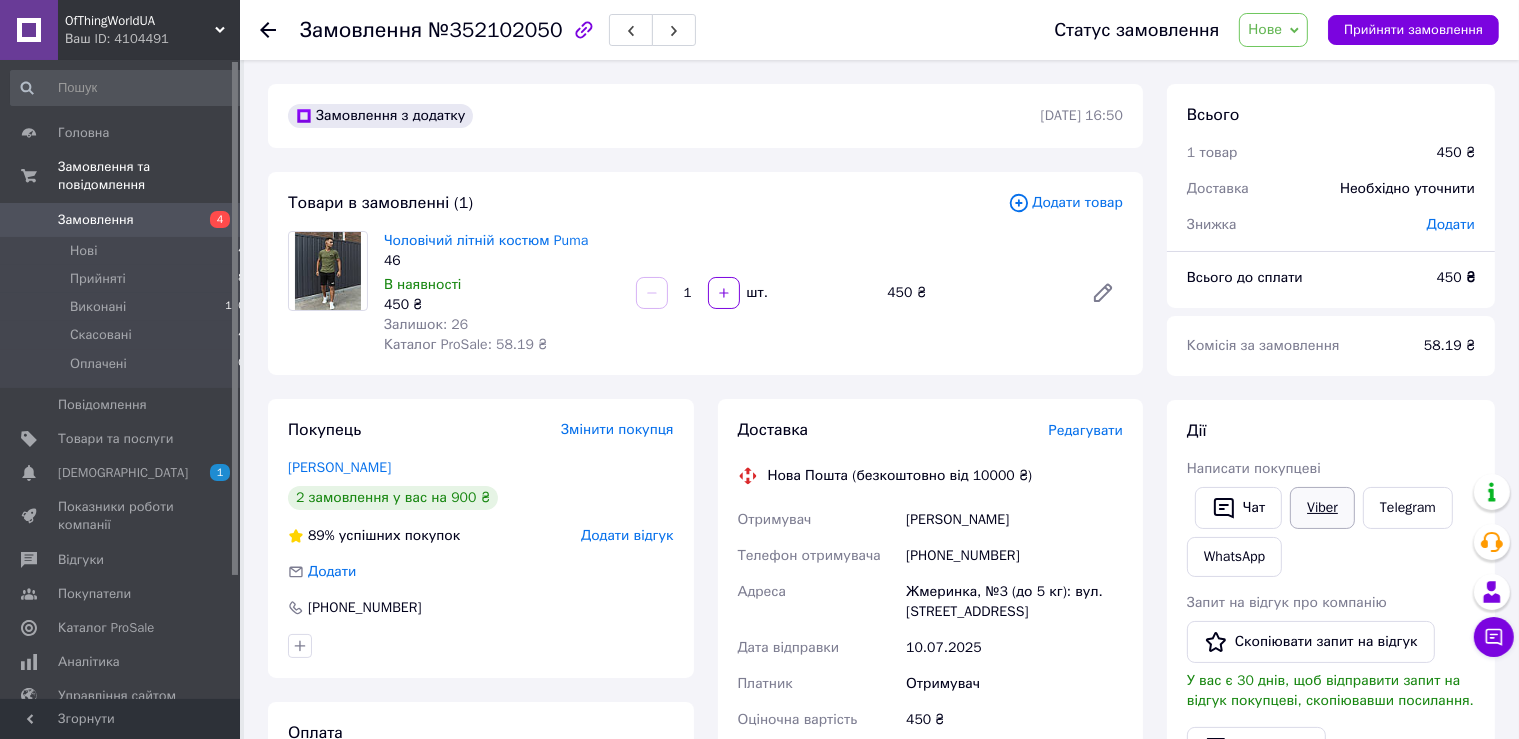 click on "Viber" at bounding box center [1322, 508] 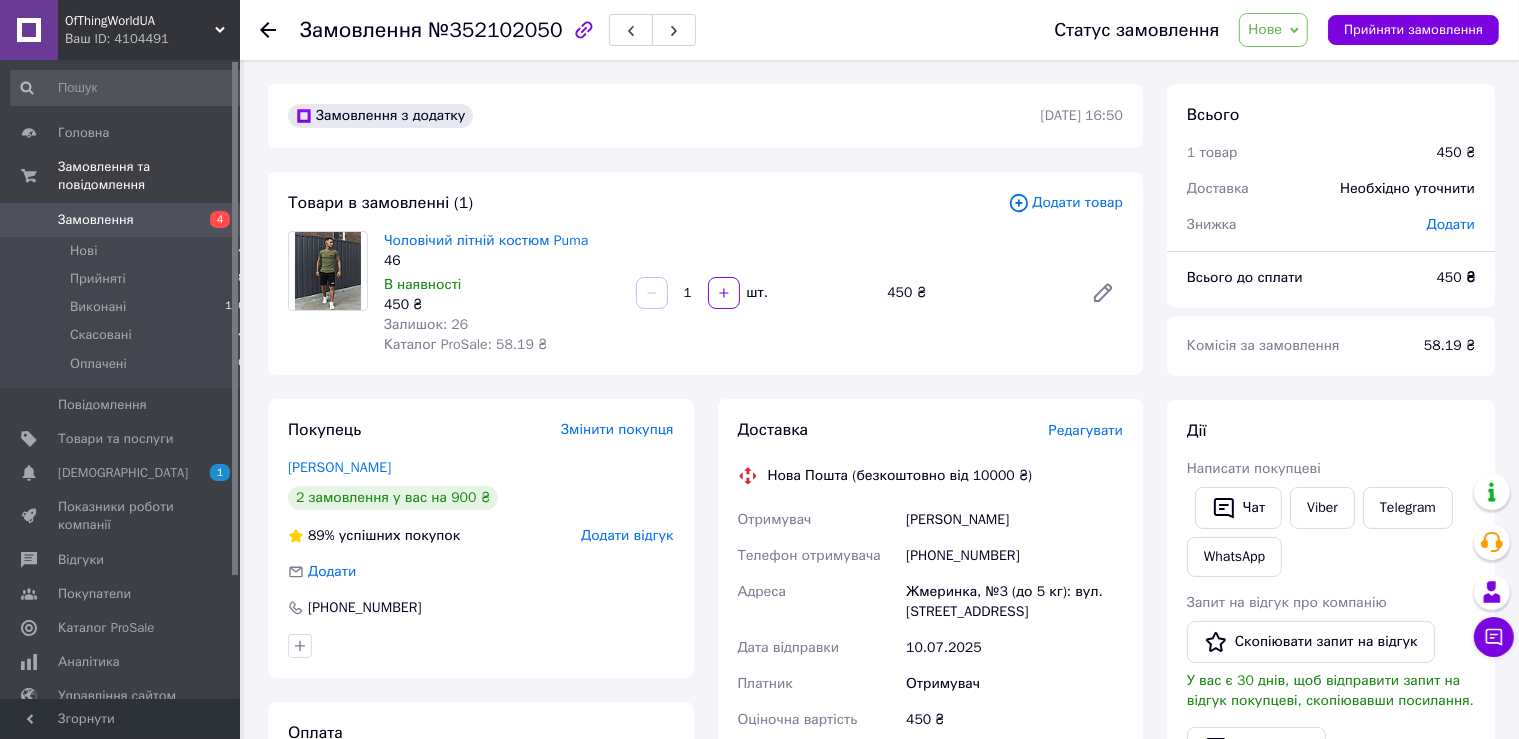 click on "Покупець Змінити покупця Коломійчук Альона 2 замовлення у вас на 900 ₴ 89%   успішних покупок Додати відгук Додати +380634586129 Оплата Післяплата" at bounding box center (481, 739) 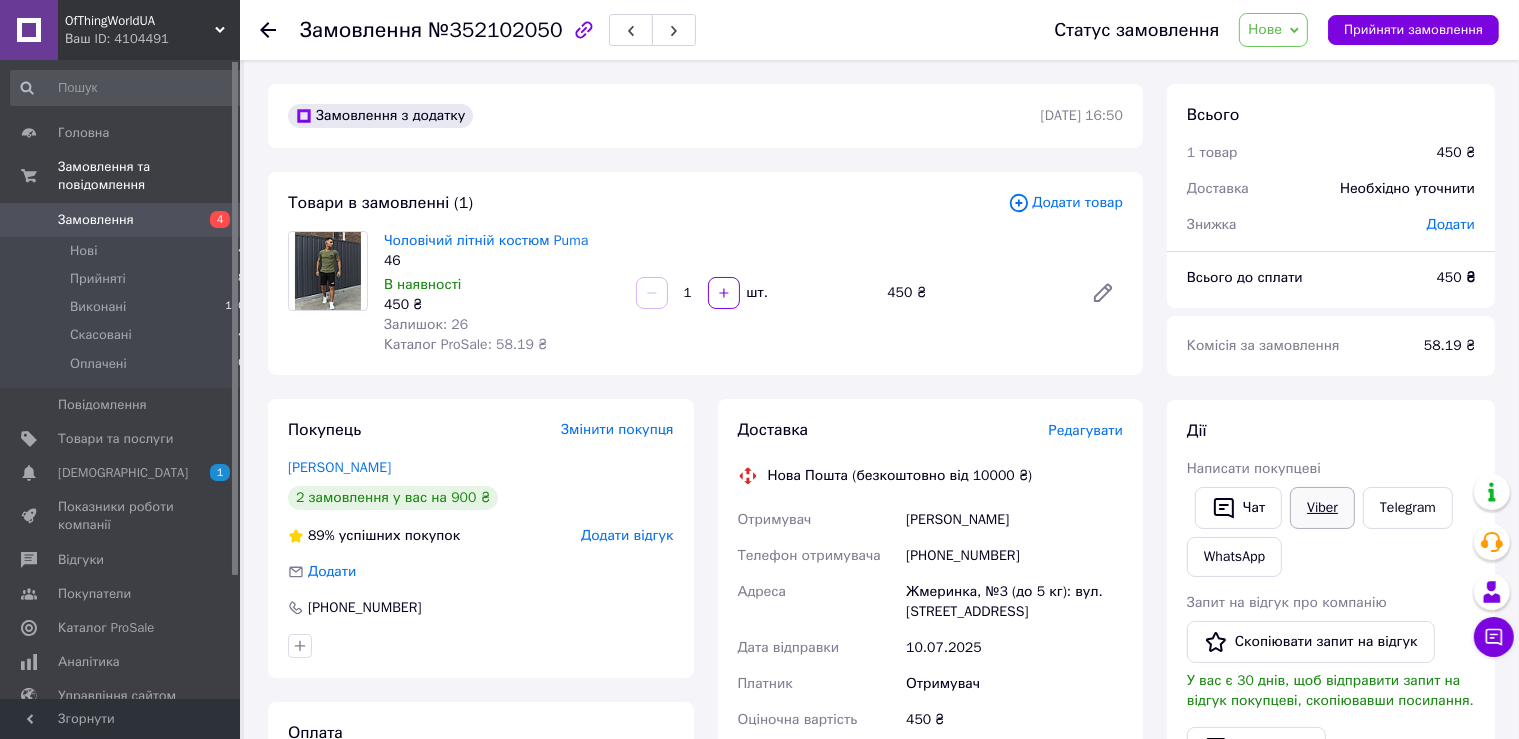 click on "Viber" at bounding box center [1322, 508] 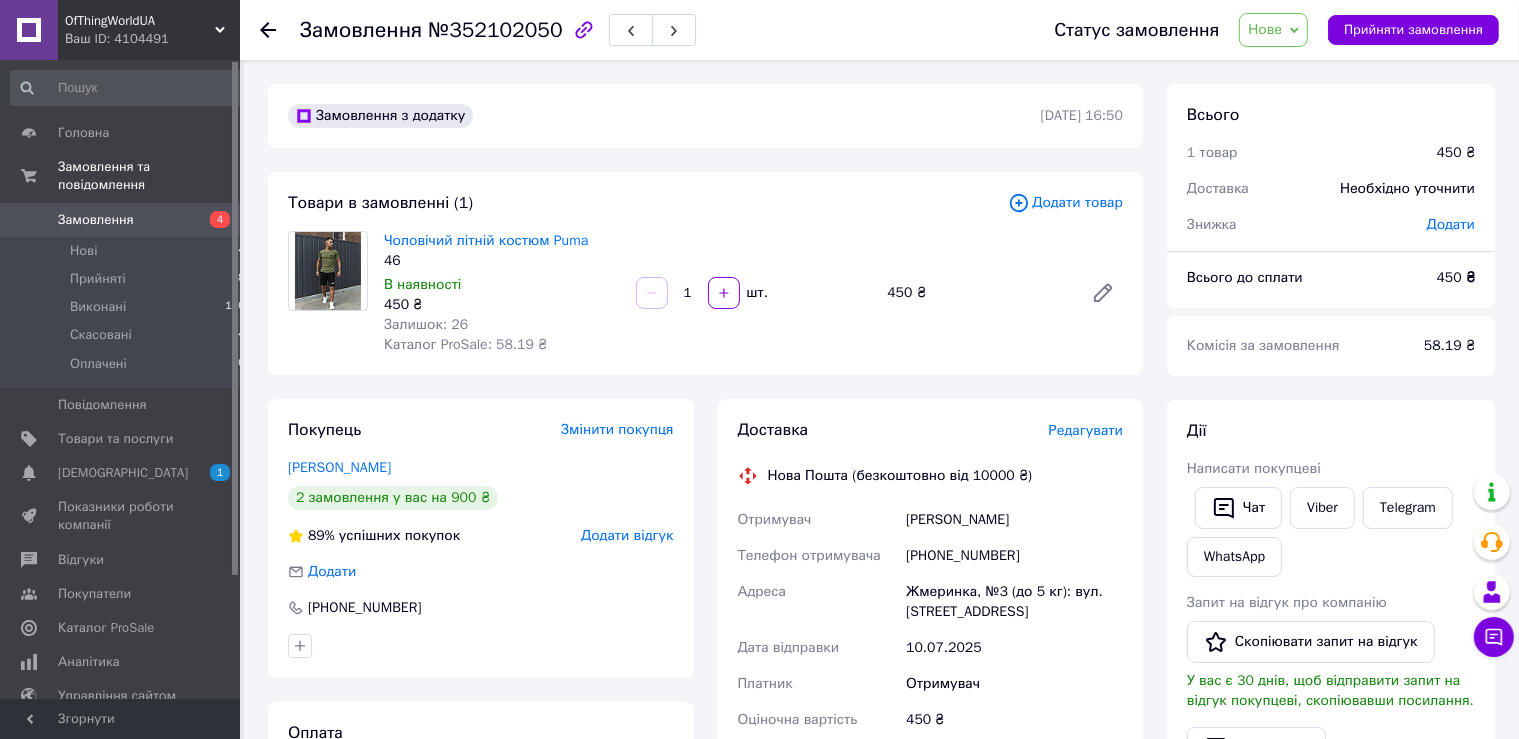 click on "Замовлення №352102050 Статус замовлення Нове Прийнято Виконано Скасовано Оплачено Прийняти замовлення Замовлення з додатку 10.07.2025 | 16:50 Товари в замовленні (1) Додати товар Чоловічий літній костюм Puma 46 В наявності 450 ₴ Залишок: 26 Каталог ProSale: 58.19 ₴  1   шт. 450 ₴ Покупець Змінити покупця Коломійчук Альона 2 замовлення у вас на 900 ₴ 89%   успішних покупок Додати відгук Додати +380634586129 Оплата Післяплата Доставка Редагувати Нова Пошта (безкоштовно від 10000 ₴) Отримувач Коломійчук Альона Телефон отримувача +380634586129 Адреса Жмеринка, №3 (до 5 кг): вул. Соборна, 12 10.07.2025 450 ₴ 450" at bounding box center (881, 757) 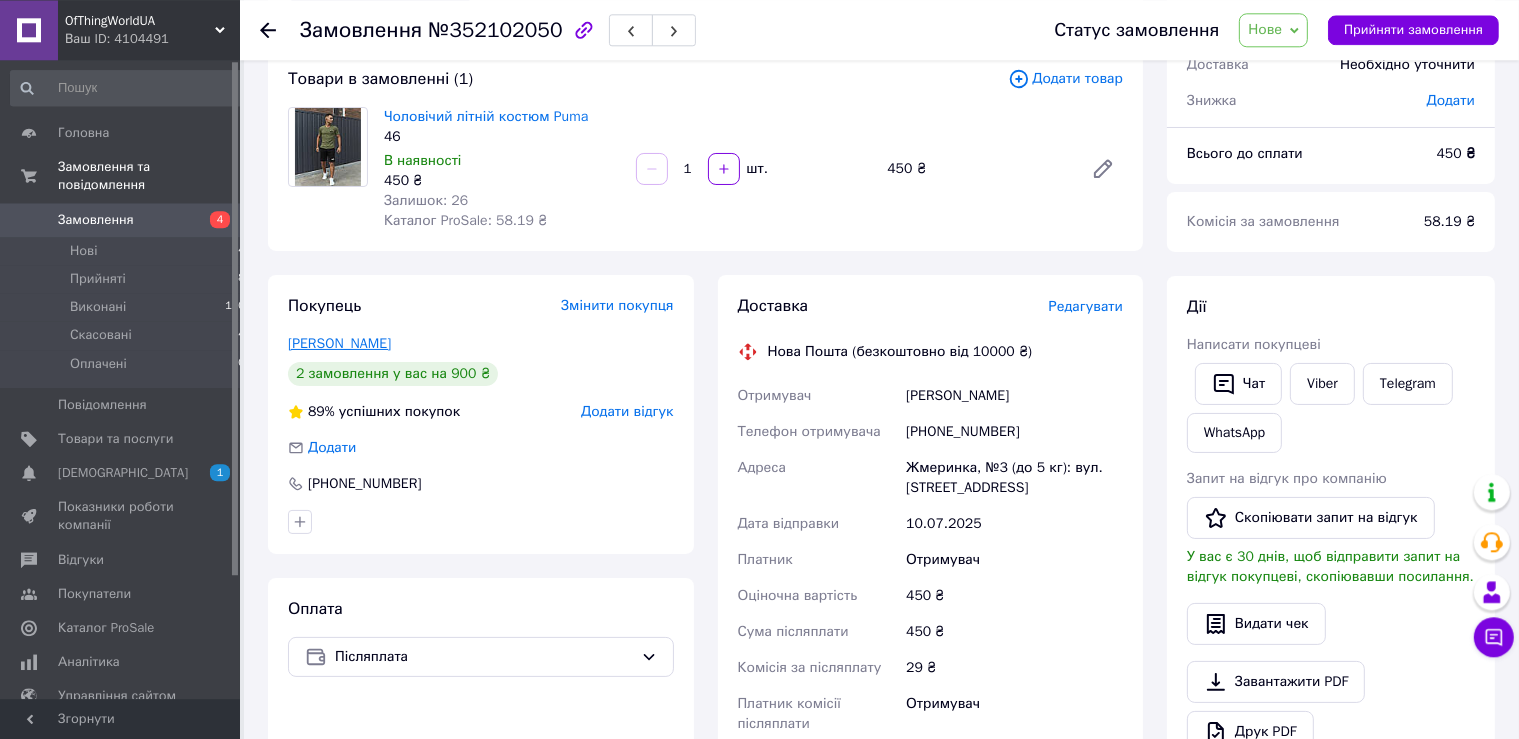 scroll, scrollTop: 316, scrollLeft: 0, axis: vertical 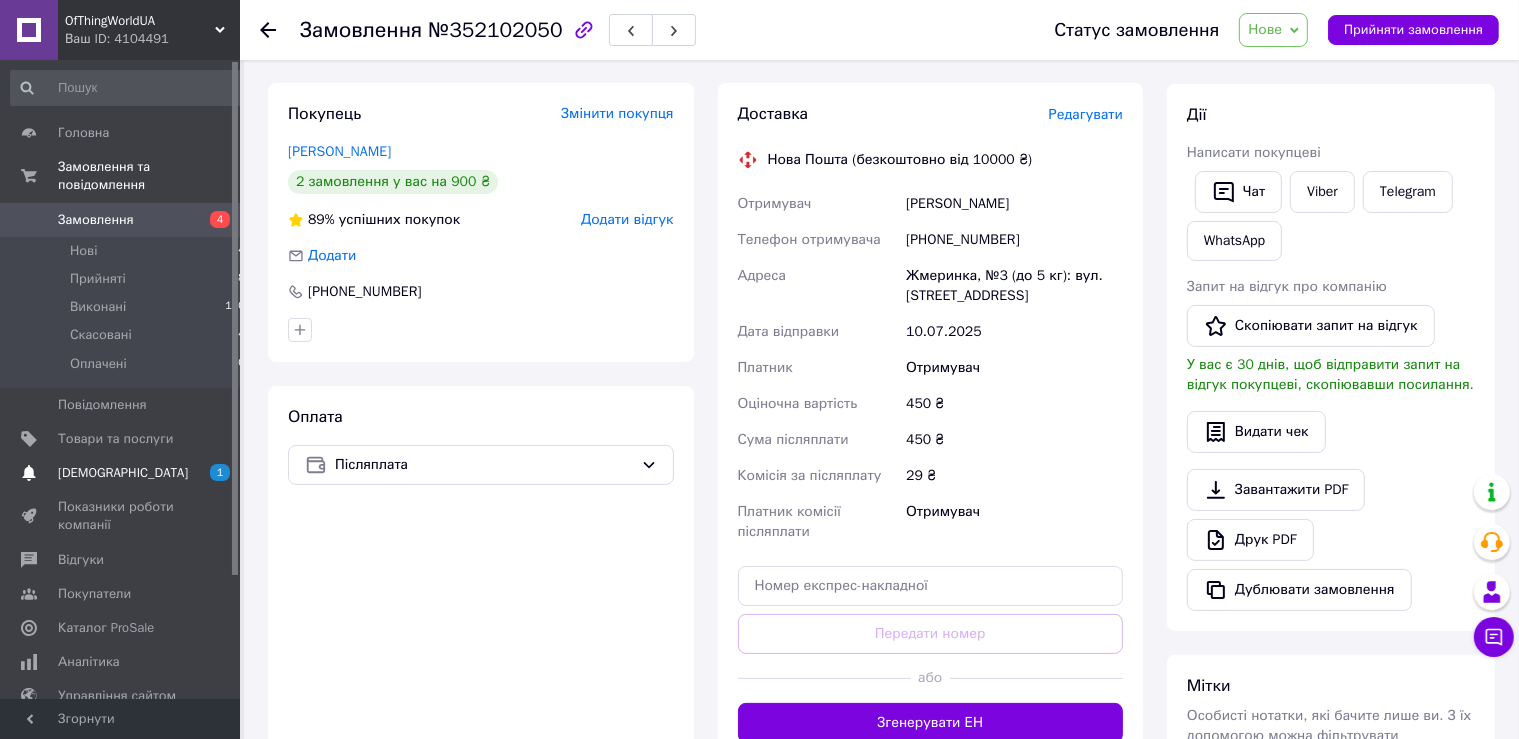 click on "[DEMOGRAPHIC_DATA]" at bounding box center [121, 473] 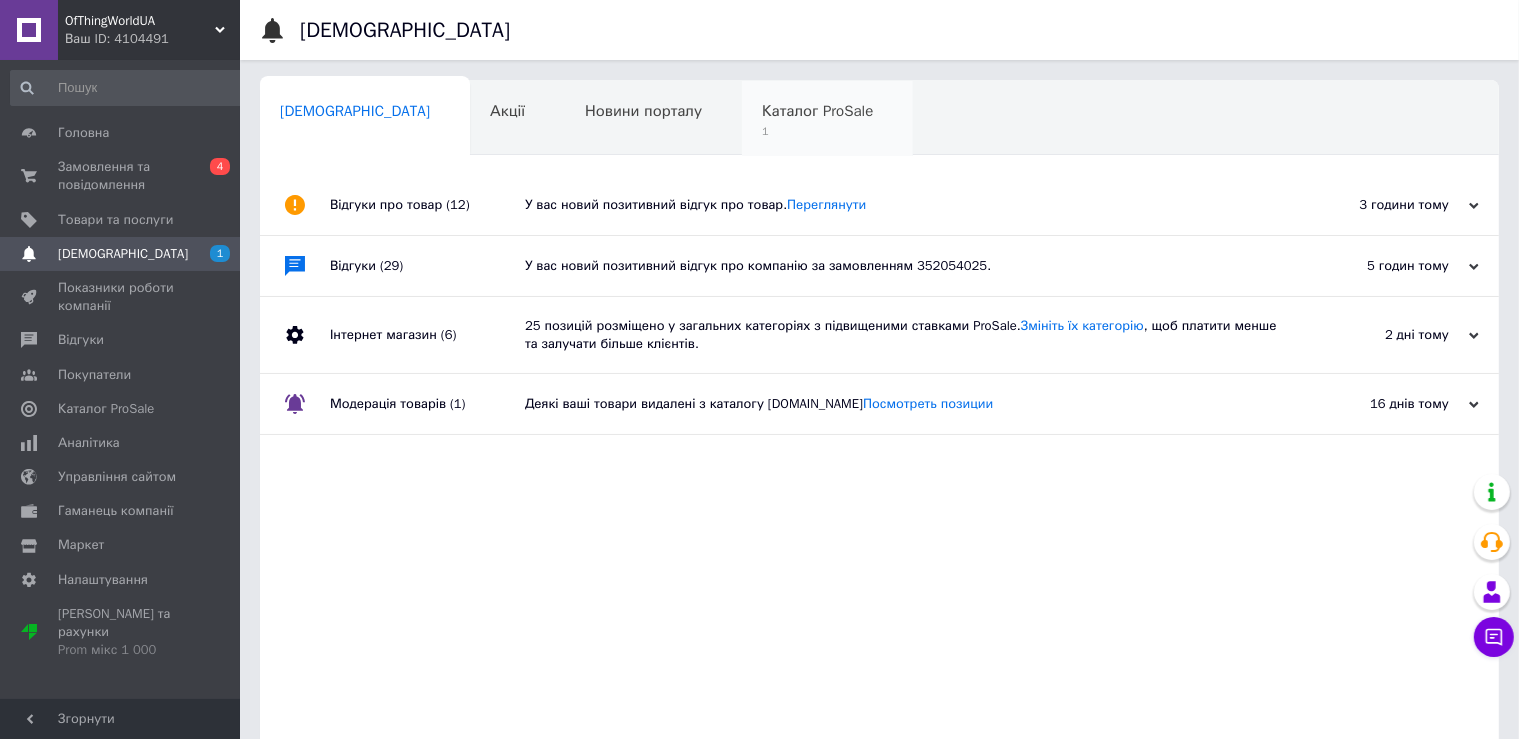 click on "Каталог ProSale 1" at bounding box center (827, 119) 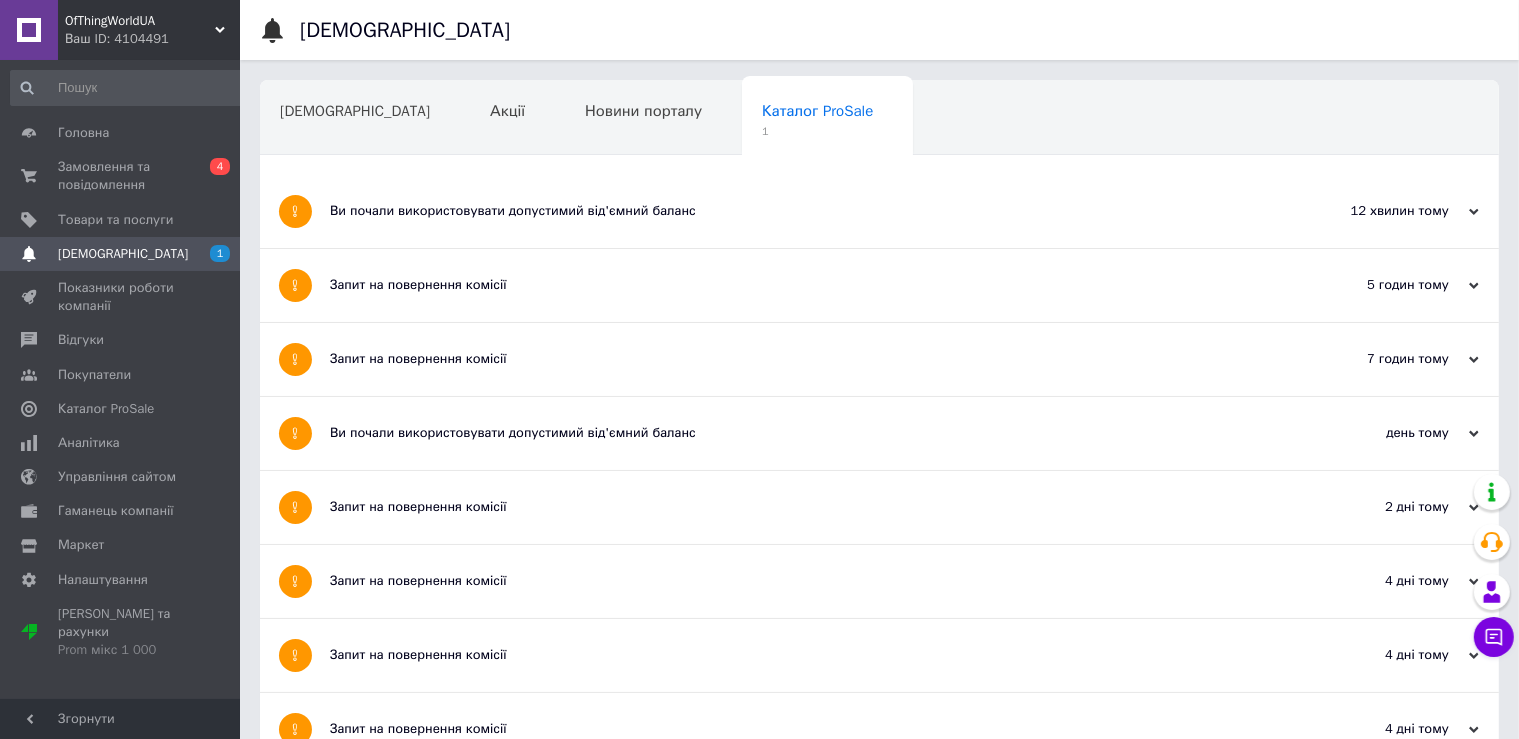 click on "Ви почали використовувати допустимий від'ємний баланс" at bounding box center [804, 211] 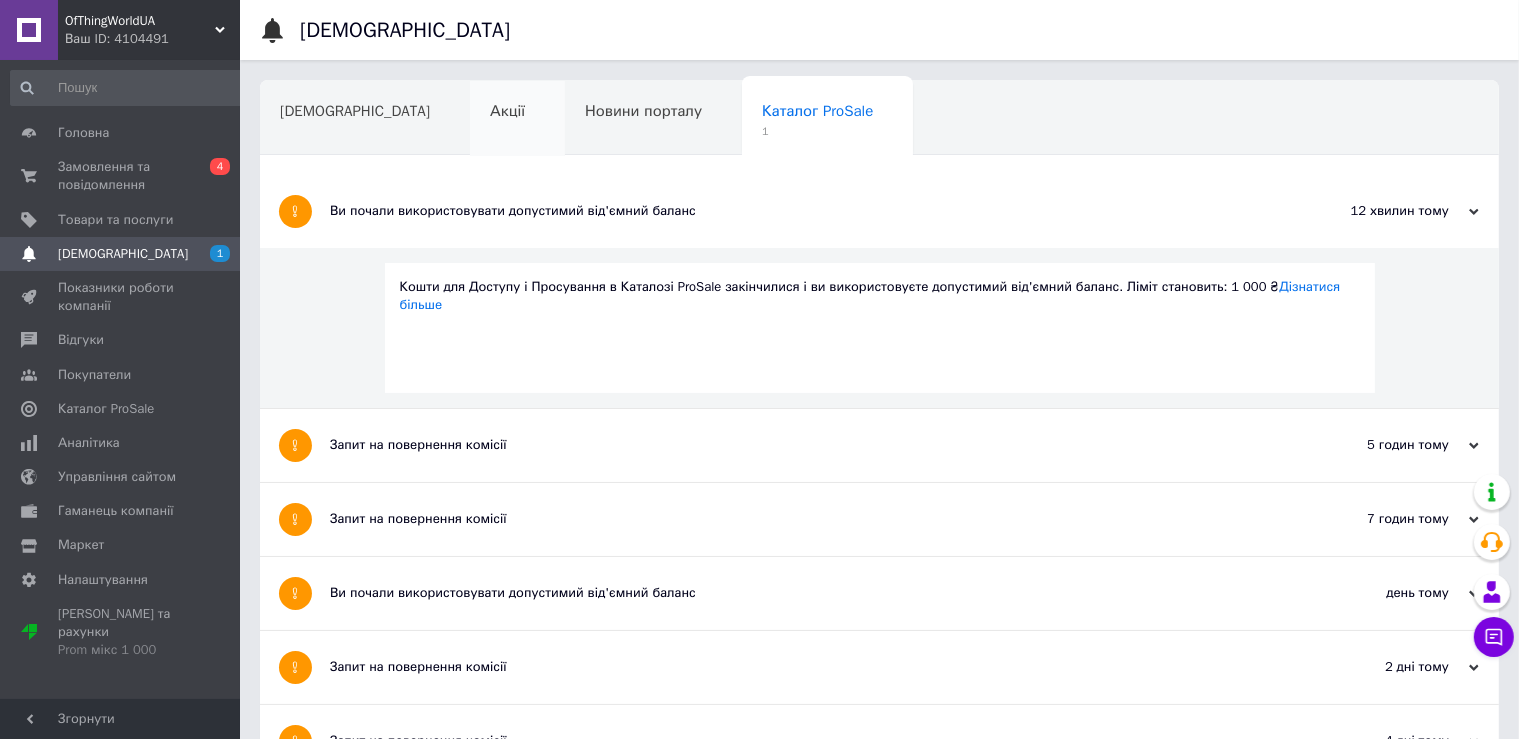 click on "Акції" at bounding box center [517, 119] 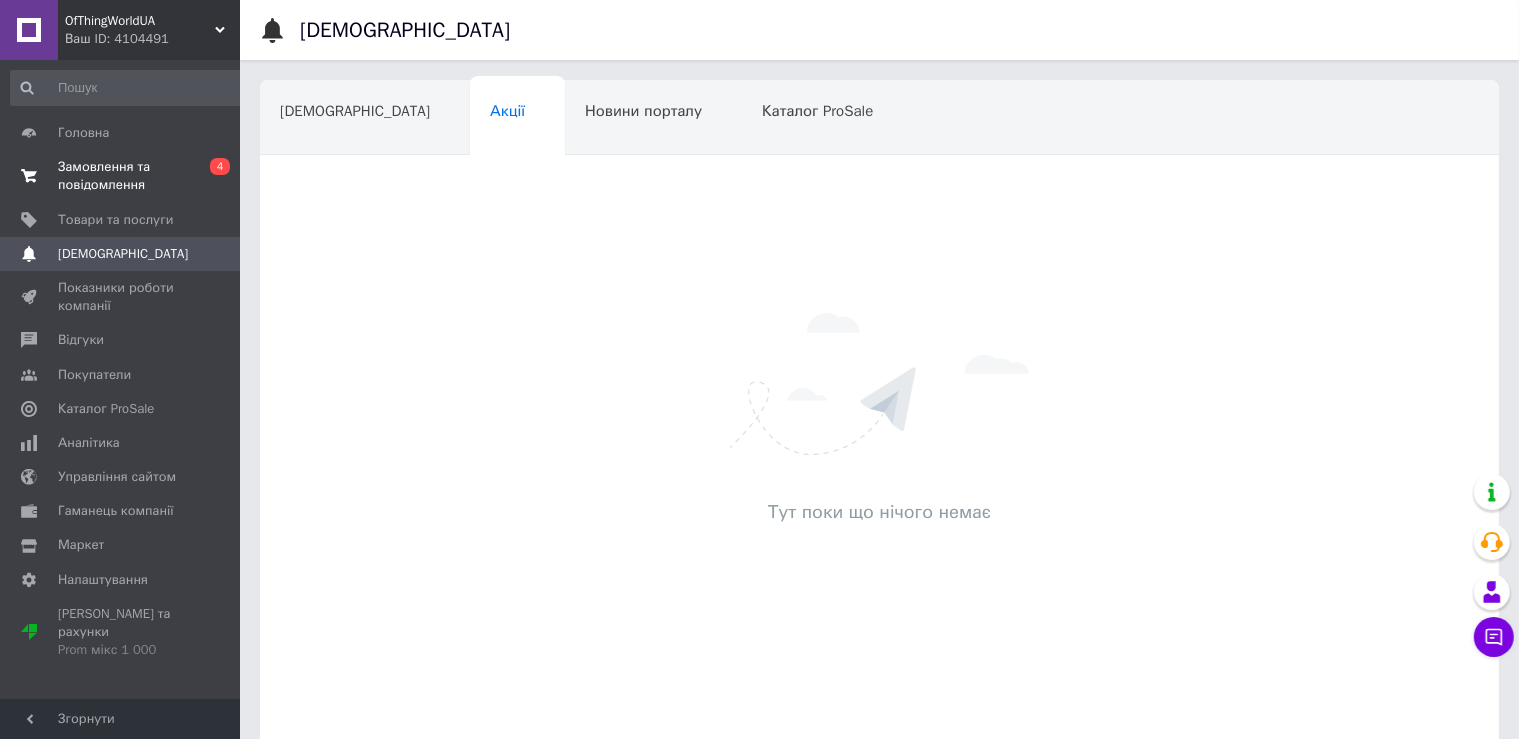 click on "0 4" at bounding box center (212, 176) 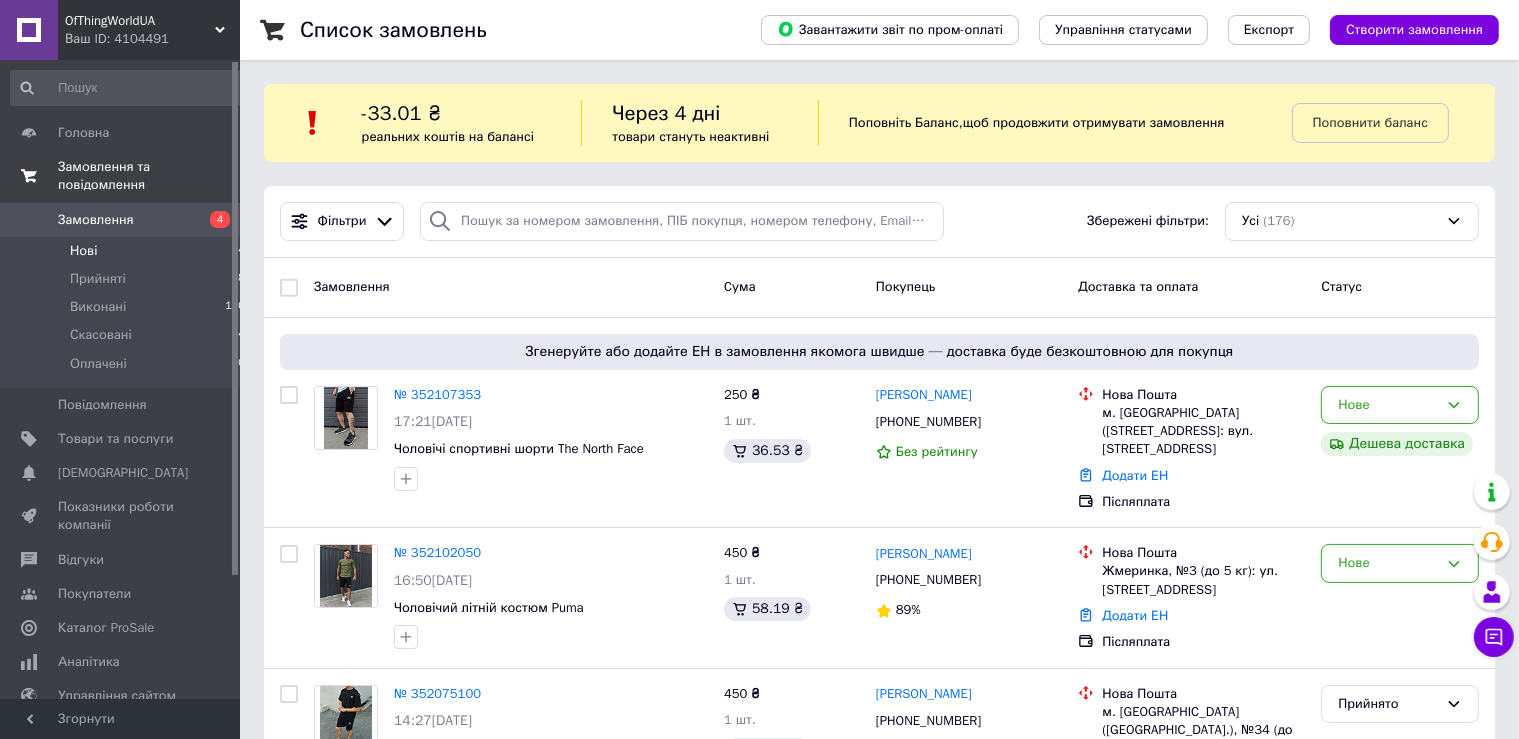 click on "Нові" at bounding box center [83, 251] 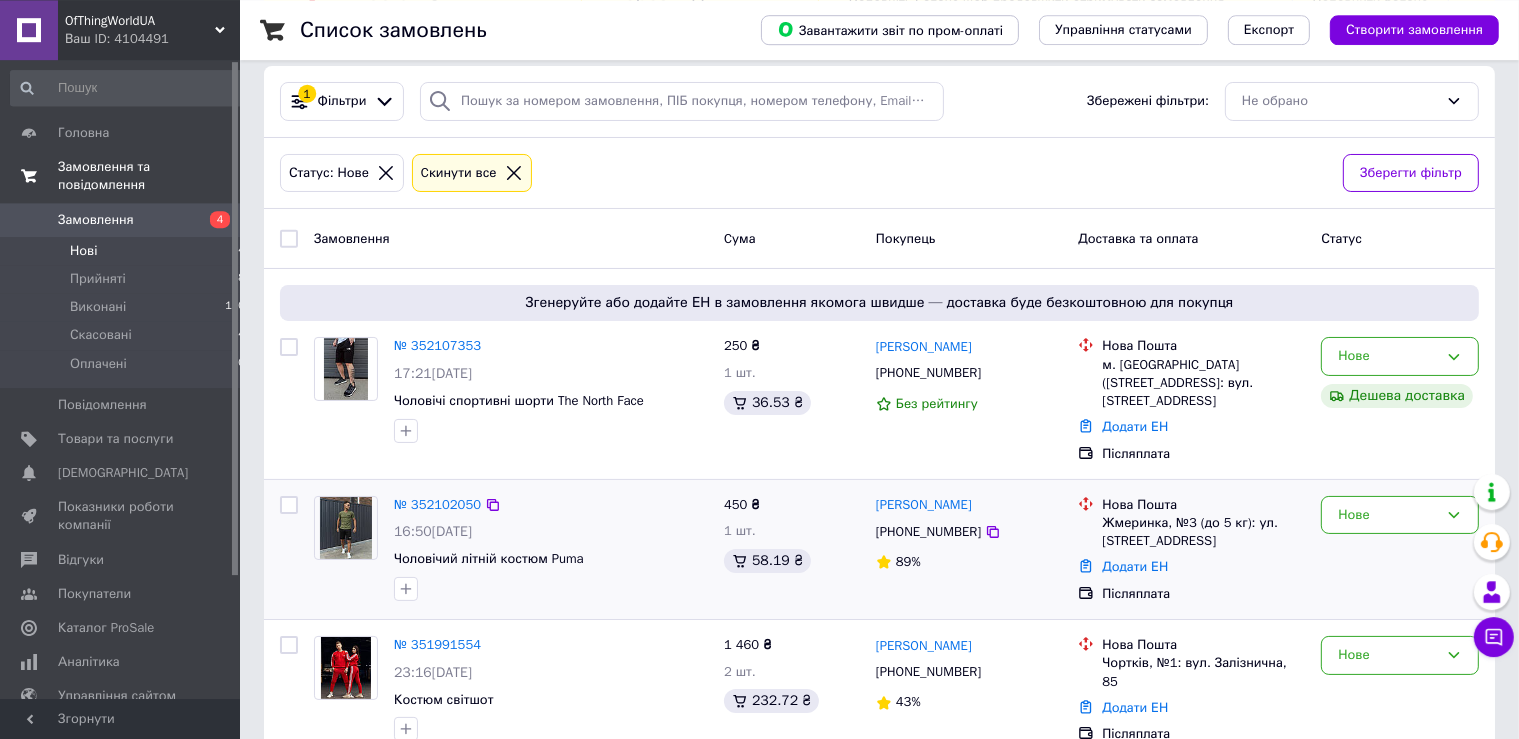 scroll, scrollTop: 211, scrollLeft: 0, axis: vertical 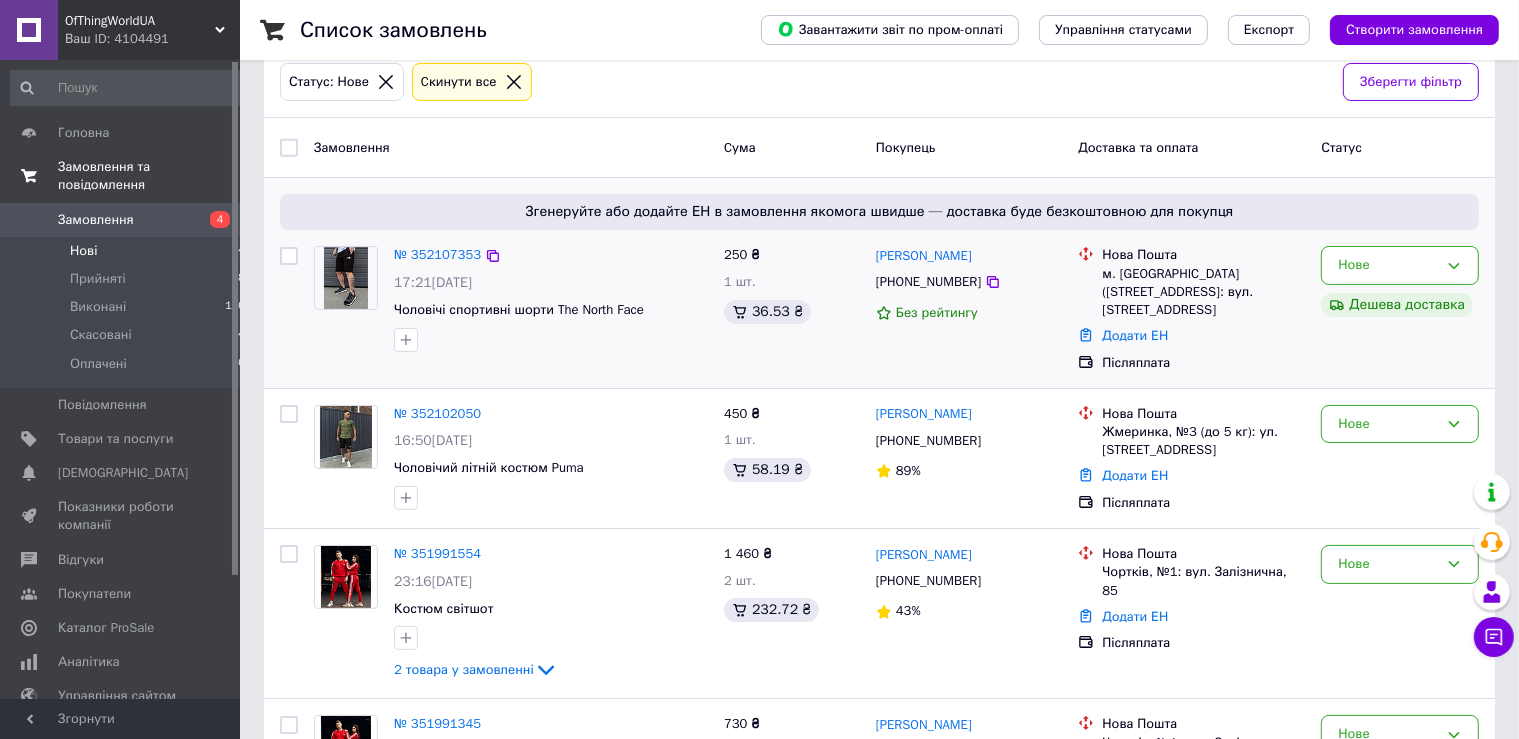 click at bounding box center (345, 278) 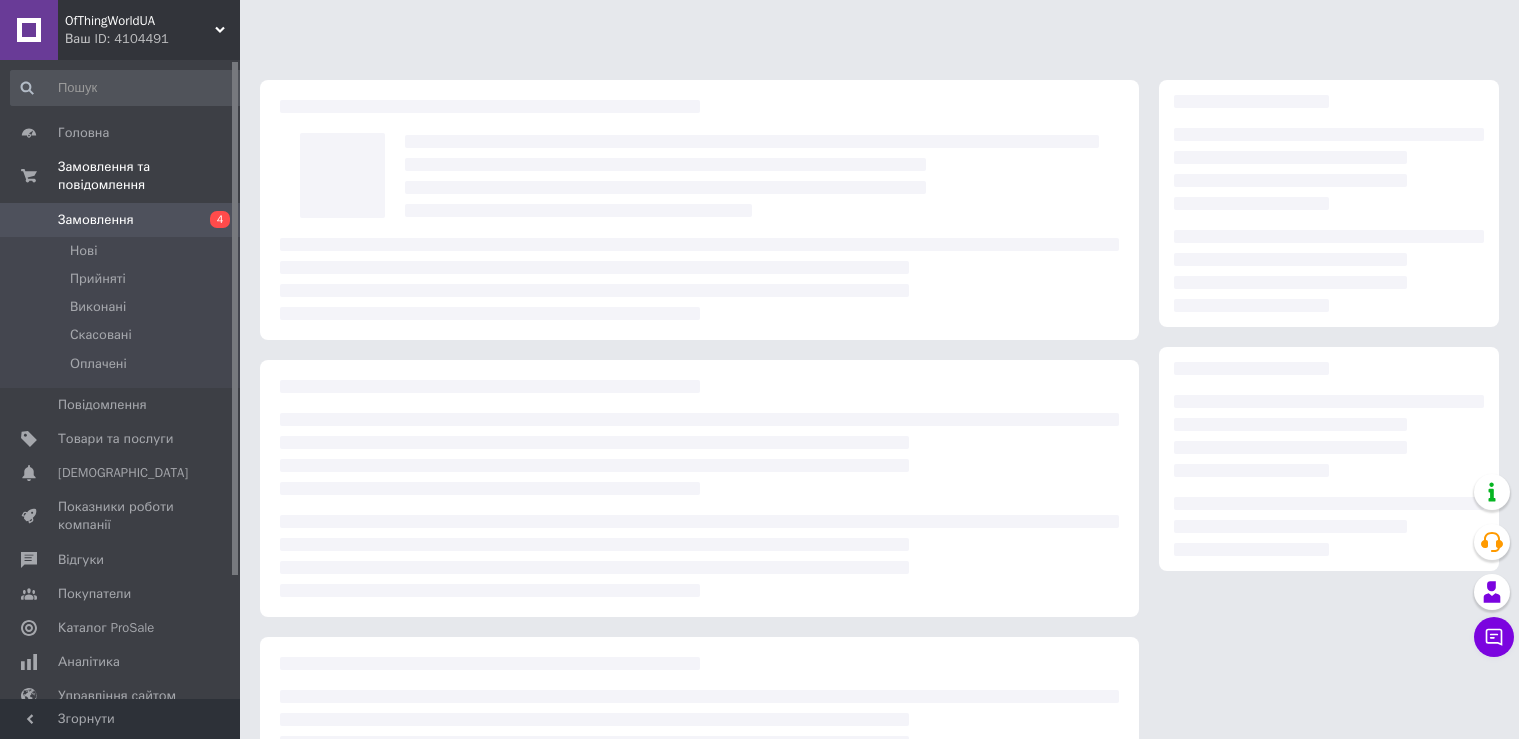 scroll, scrollTop: 0, scrollLeft: 0, axis: both 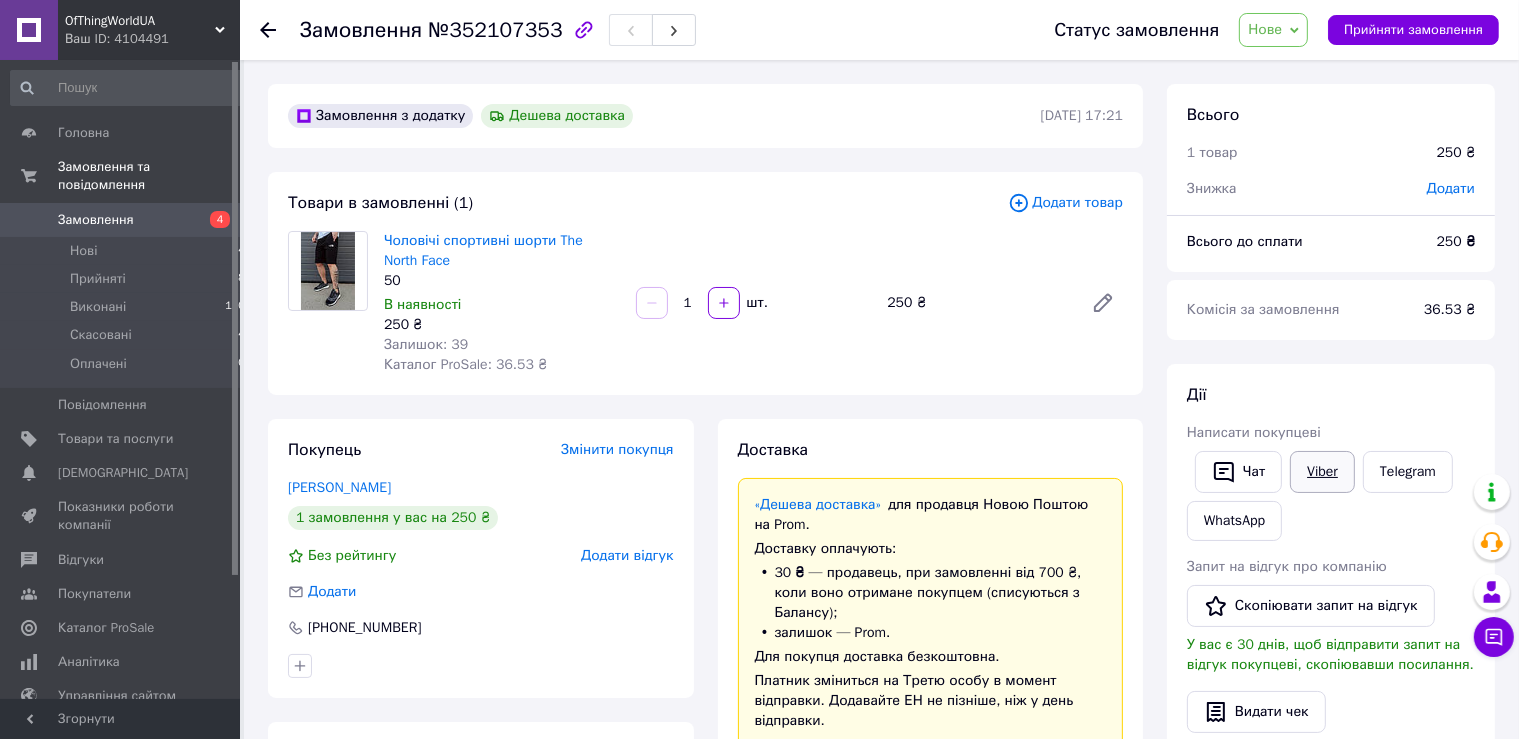 click on "[PERSON_NAME] покупцеві   Чат Viber Telegram WhatsApp Запит на відгук про компанію   Скопіювати запит на відгук У вас є 30 днів, щоб відправити запит на відгук покупцеві, скопіювавши посилання.   Видати чек   Завантажити PDF   Друк PDF   Дублювати замовлення" at bounding box center (1331, 637) 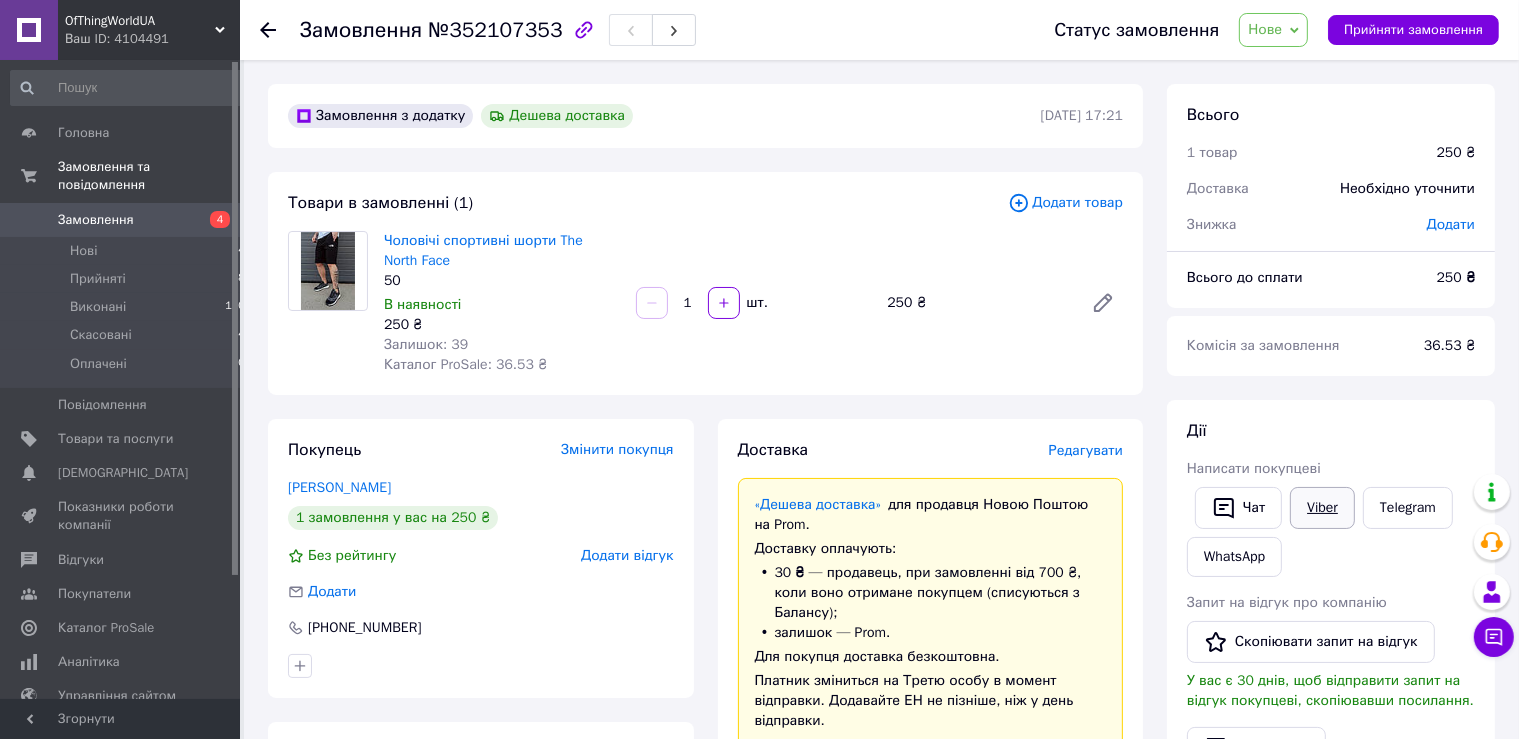click on "Viber" at bounding box center [1322, 508] 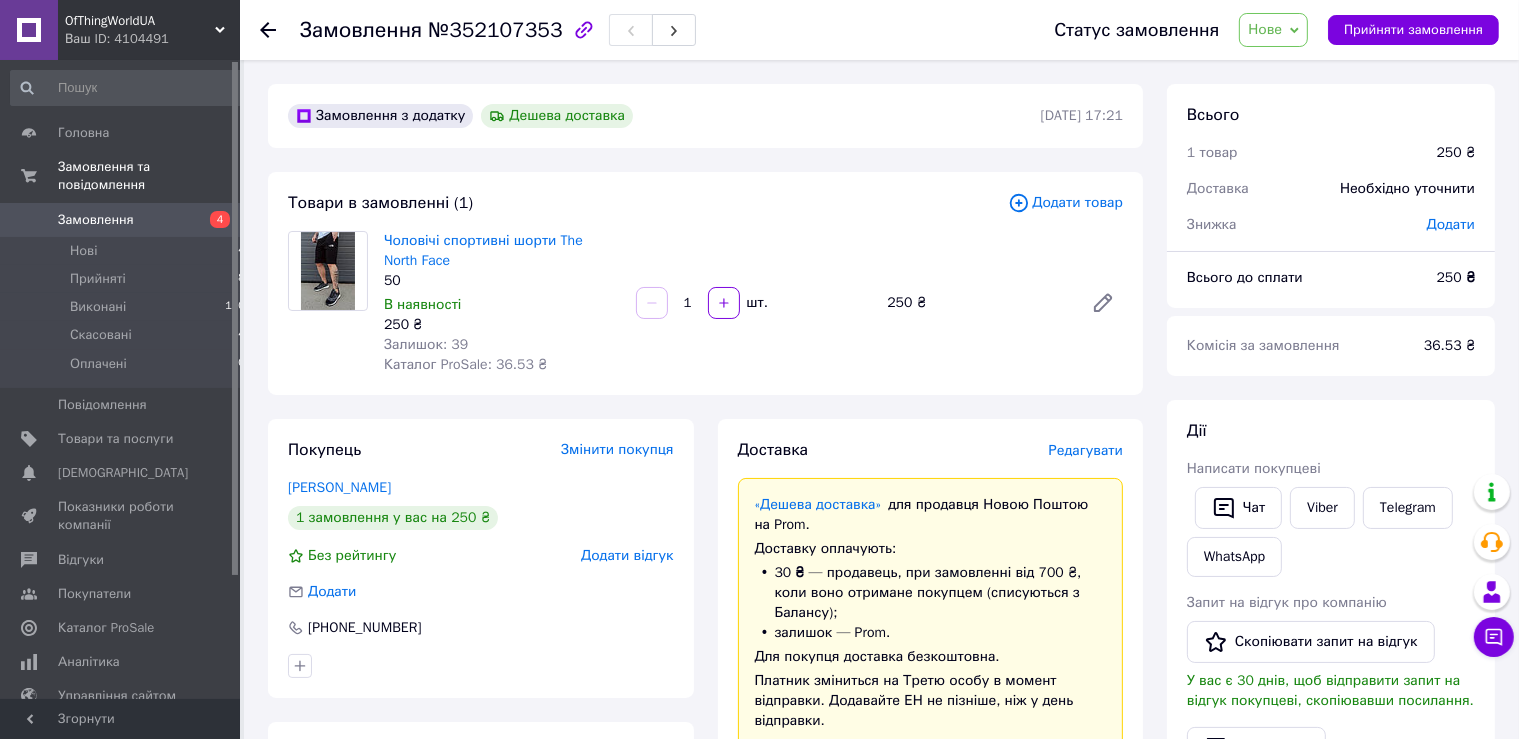 click on "Покупець Змінити покупця [PERSON_NAME] 1 замовлення у вас на 250 ₴ Без рейтингу   Додати відгук Додати [PHONE_NUMBER] Оплата Післяплата" at bounding box center [481, 912] 